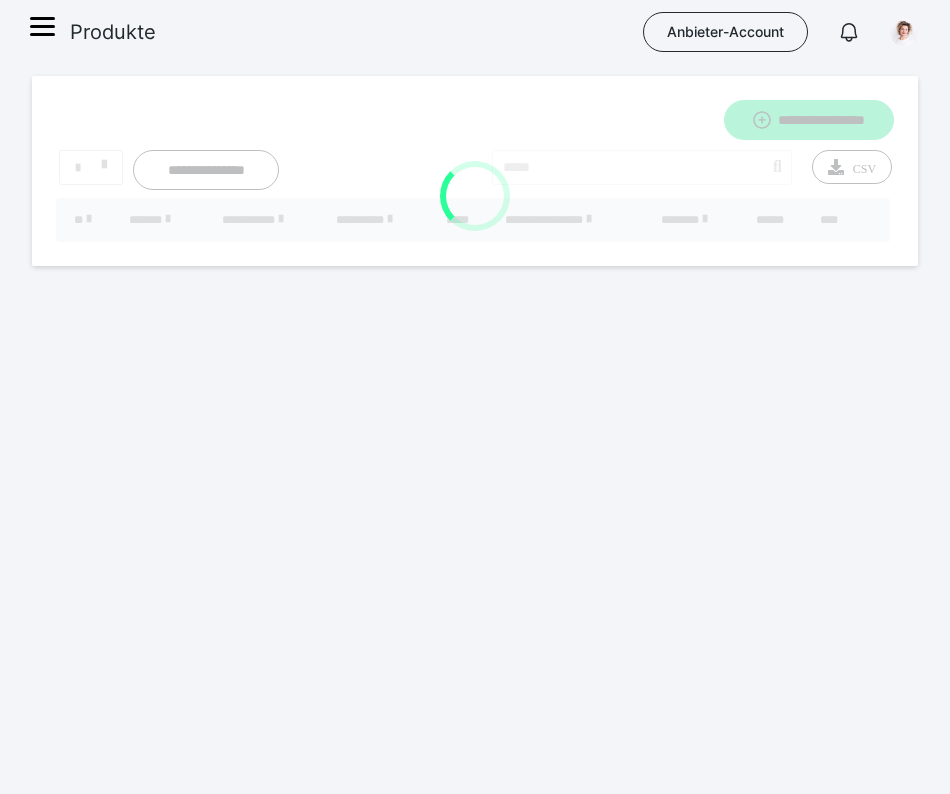 scroll, scrollTop: 0, scrollLeft: 0, axis: both 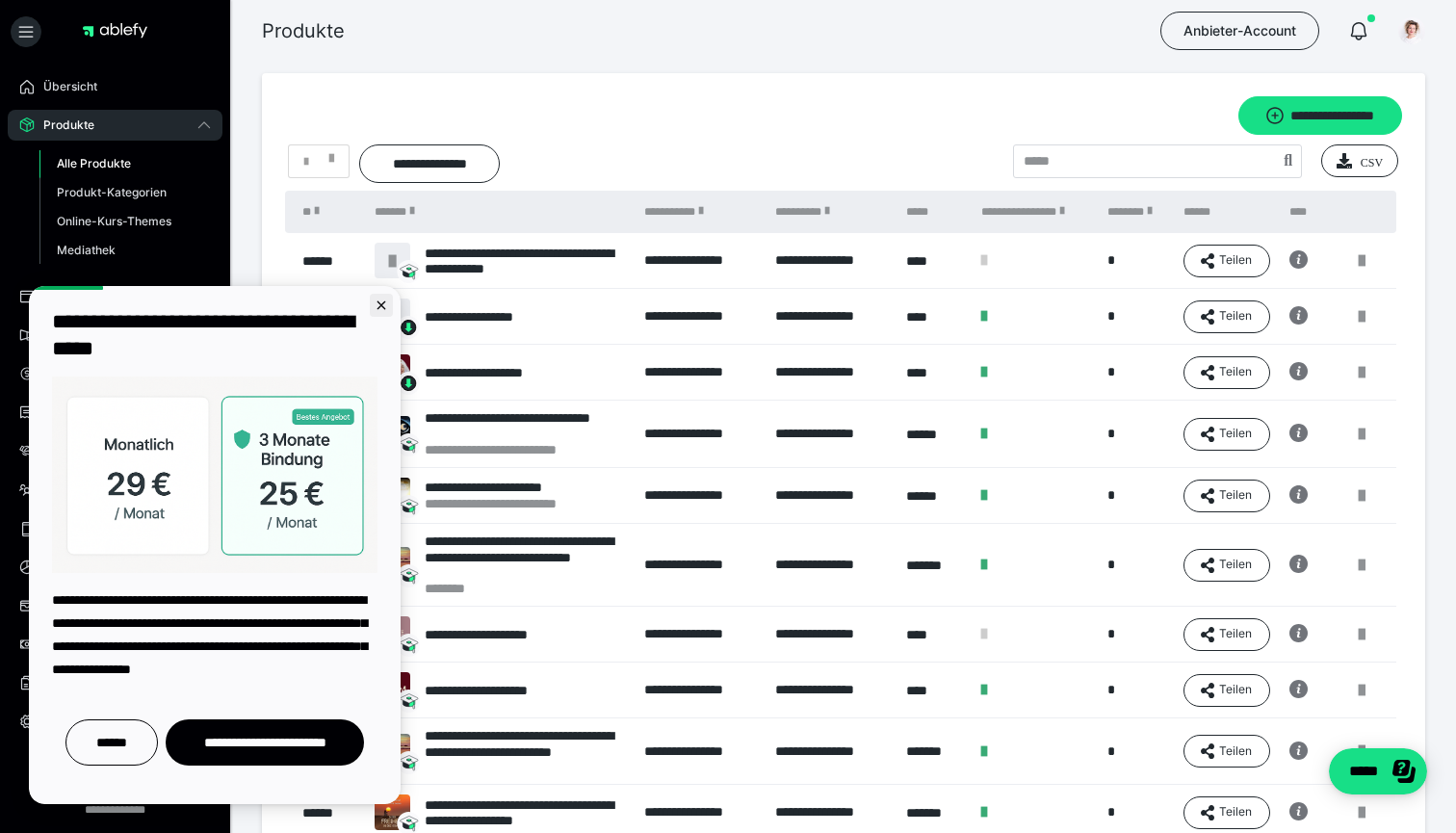 click 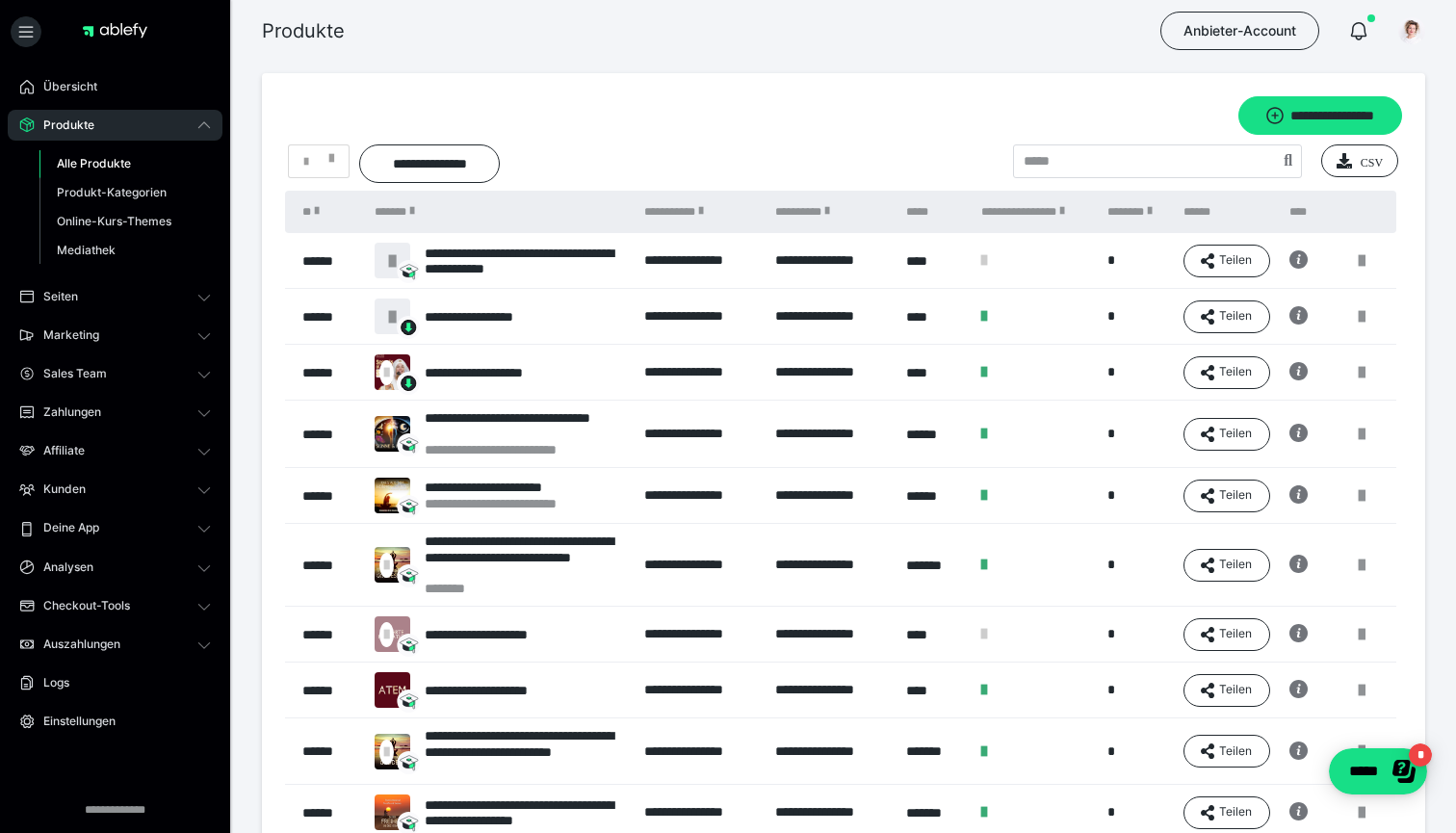 scroll, scrollTop: 0, scrollLeft: 0, axis: both 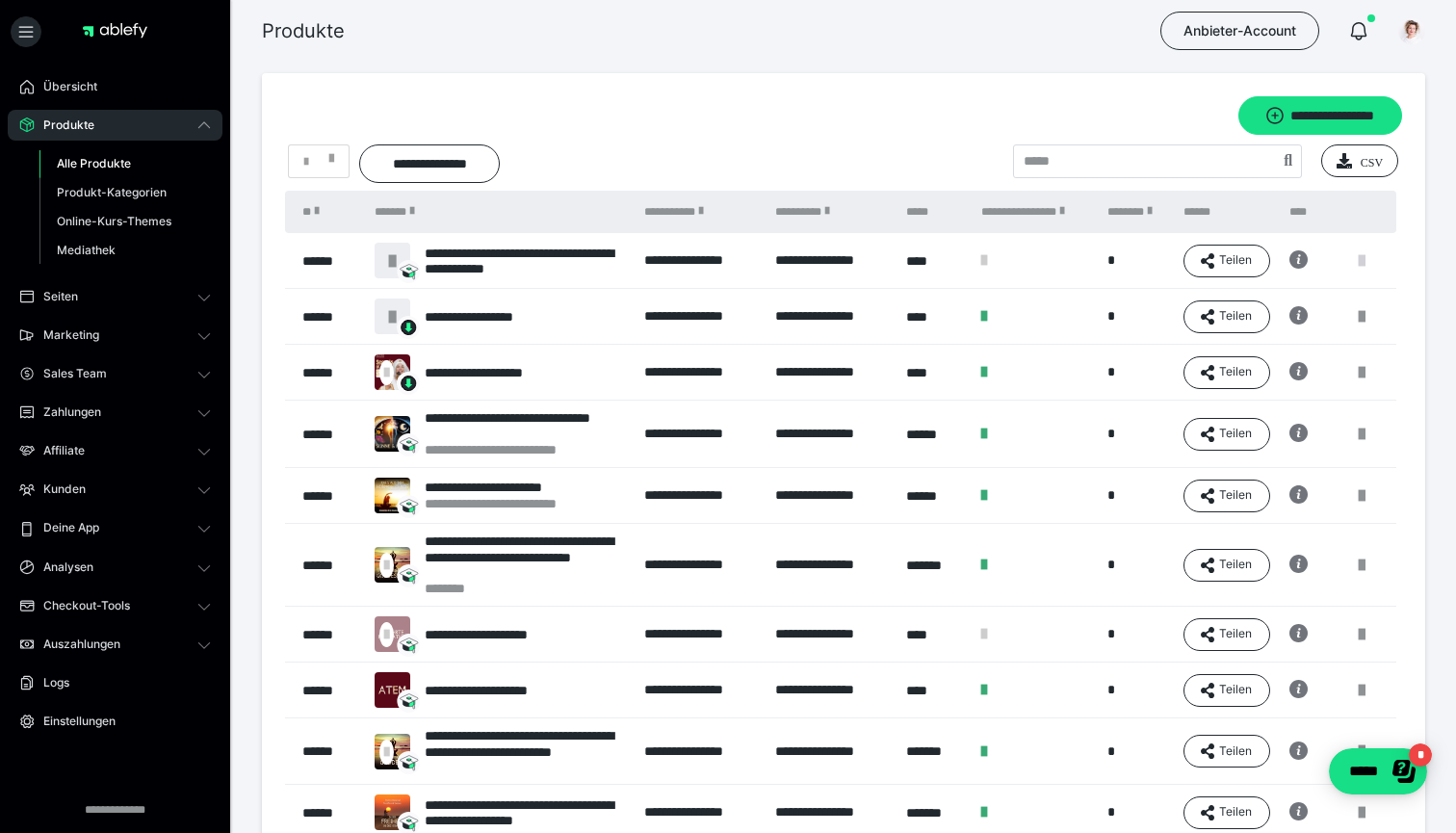 click at bounding box center (1362, 261) 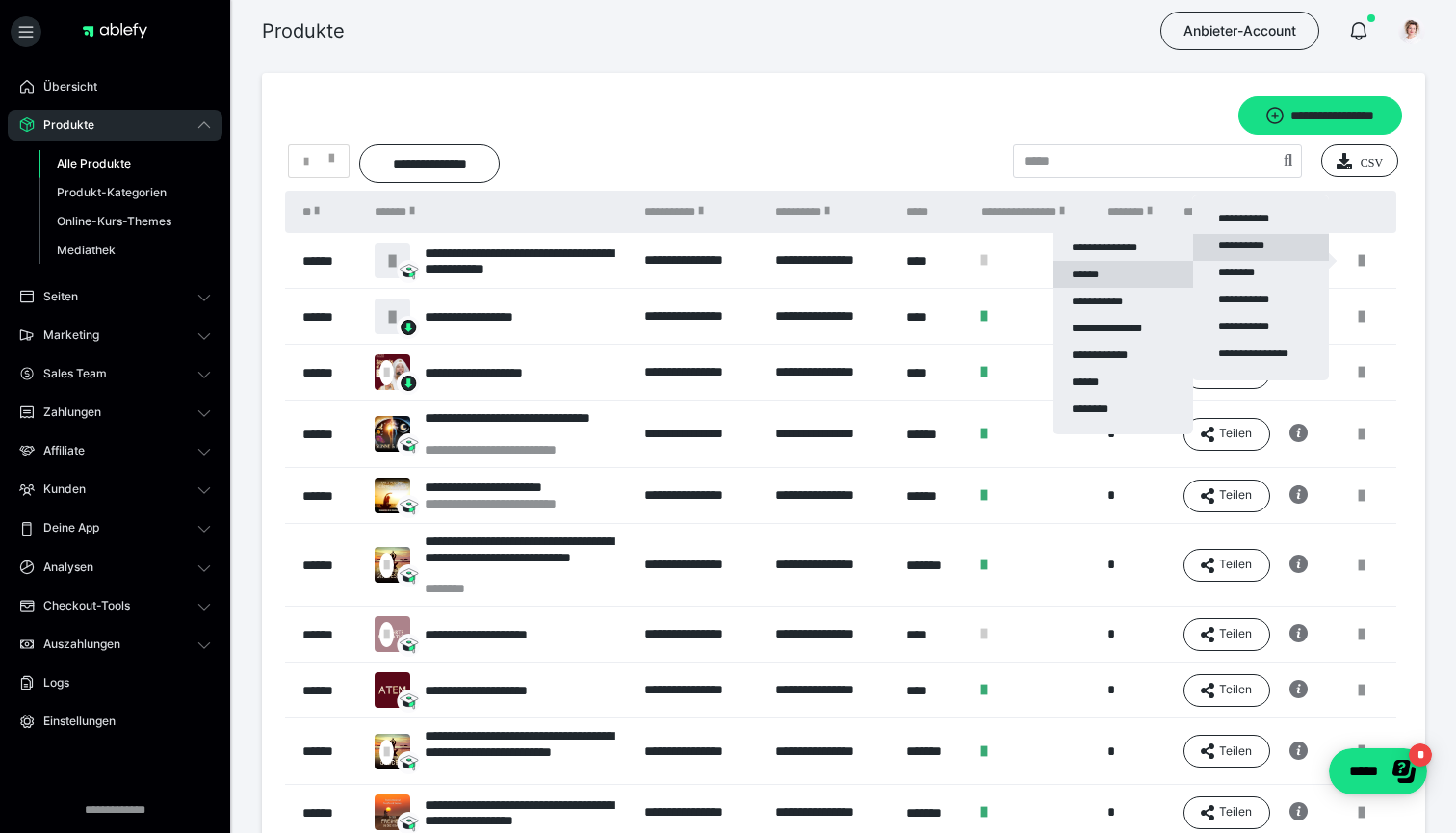 click on "******" at bounding box center [1123, 274] 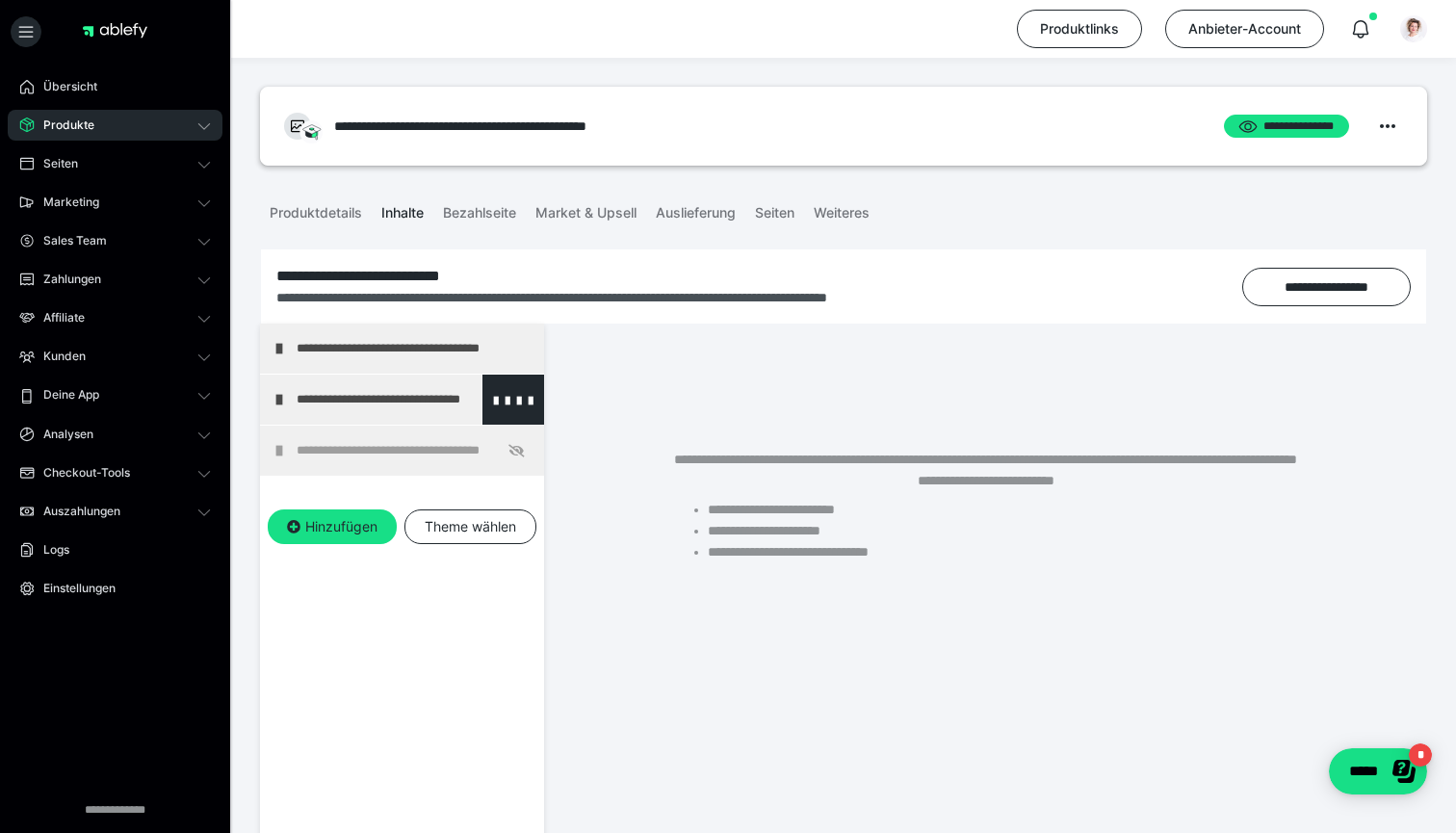 click at bounding box center (279, 400) 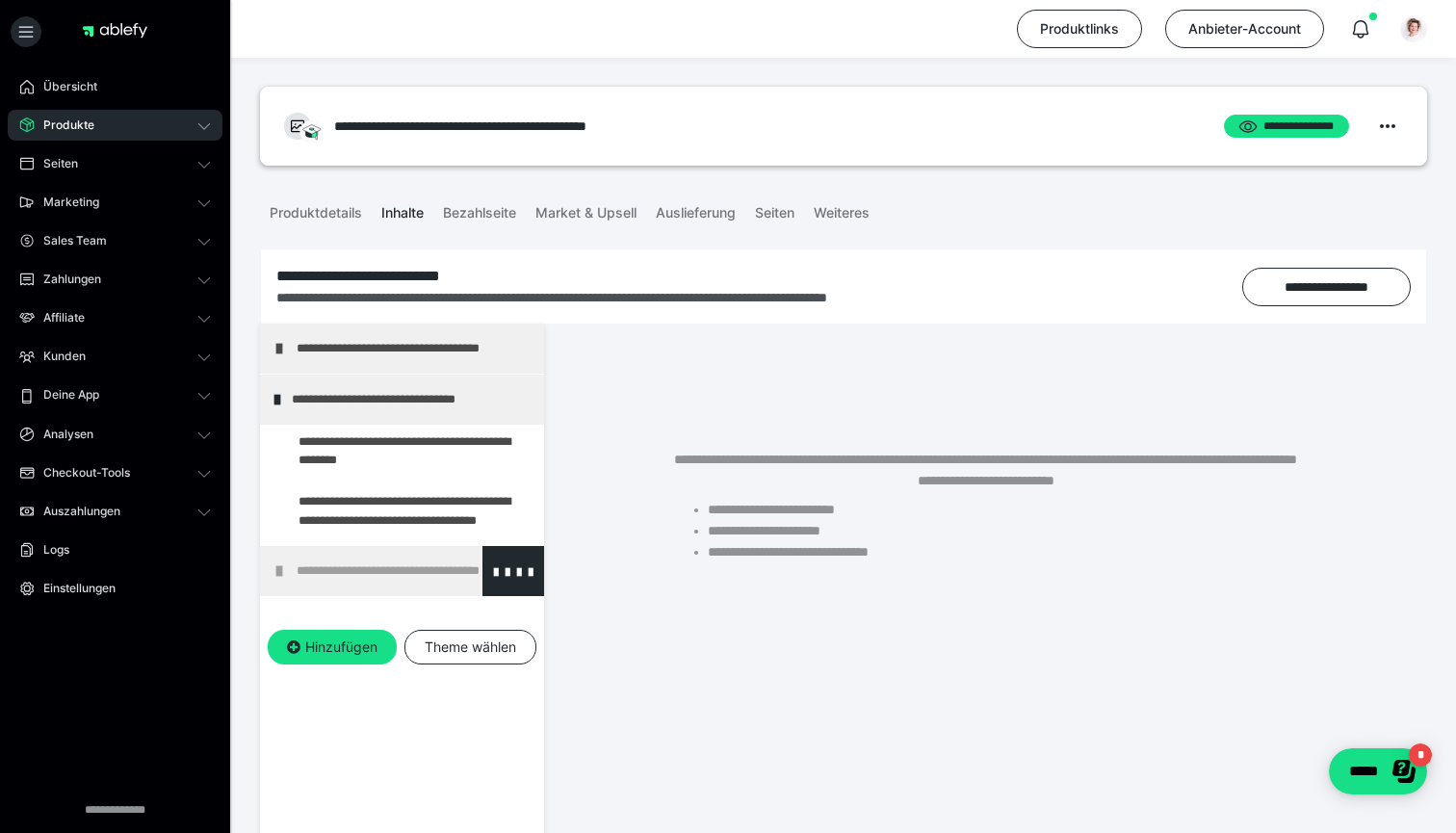 click at bounding box center [279, 571] 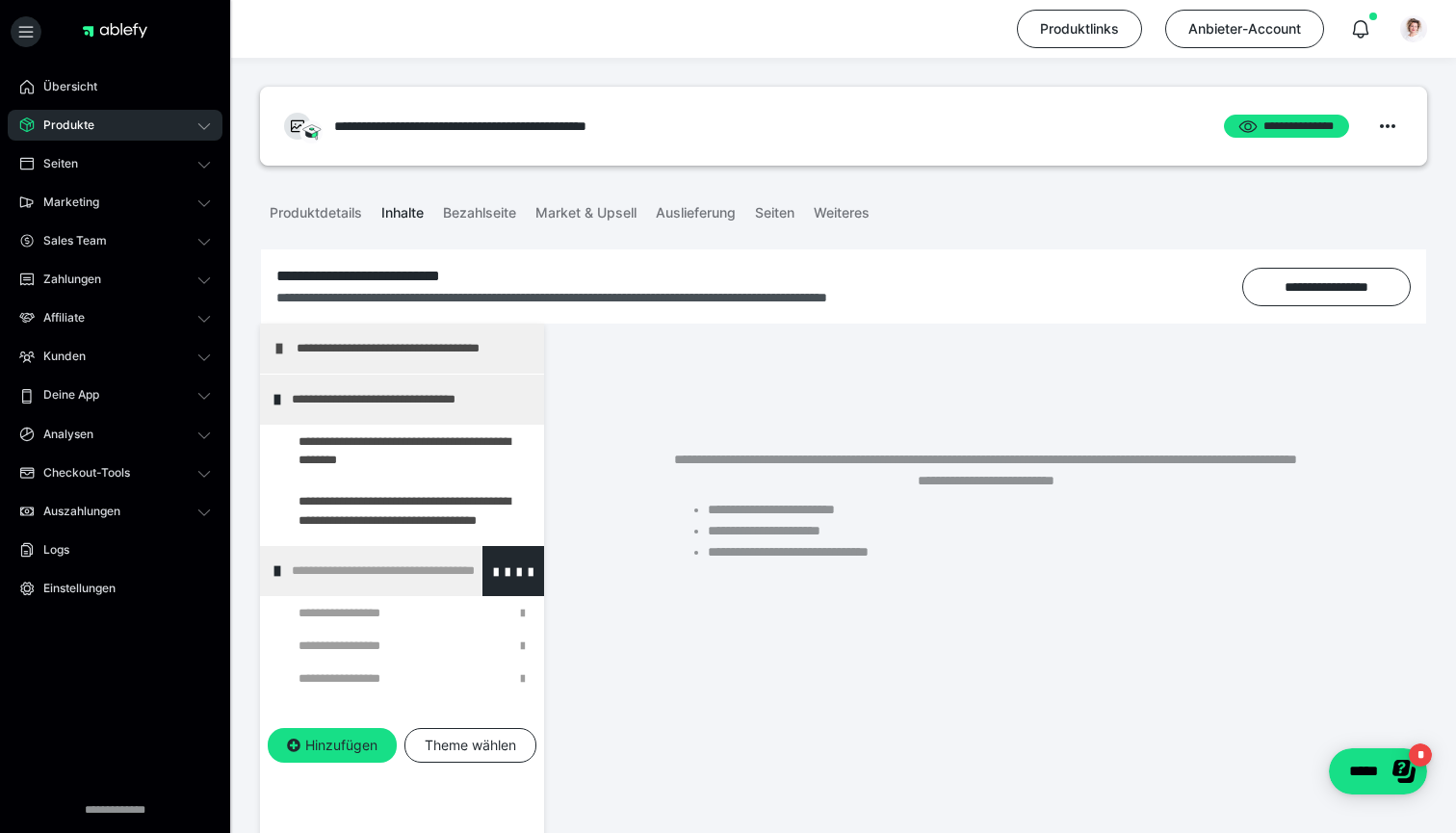 click on "**********" at bounding box center (410, 571) 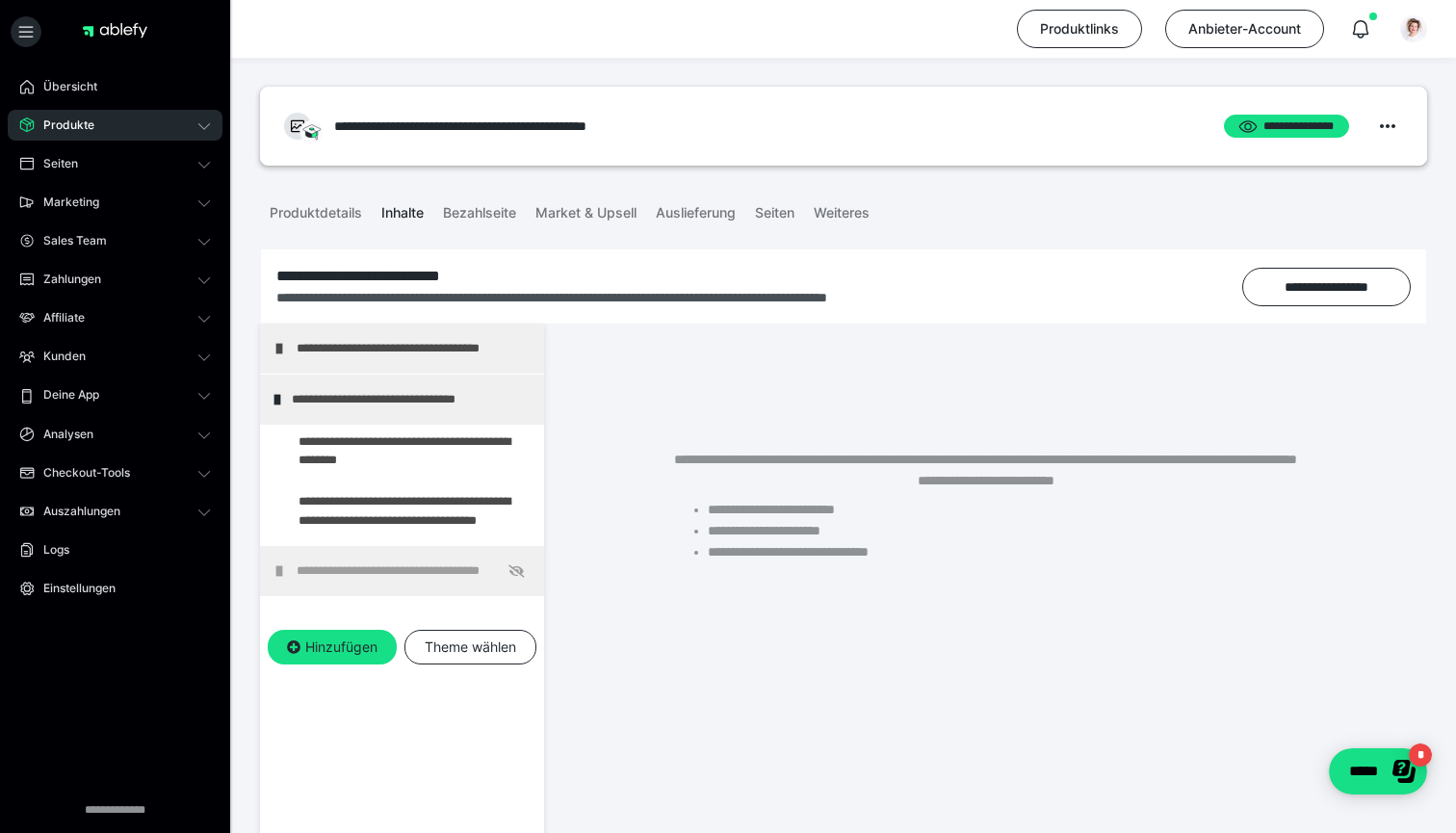 click on "**********" at bounding box center (415, 571) 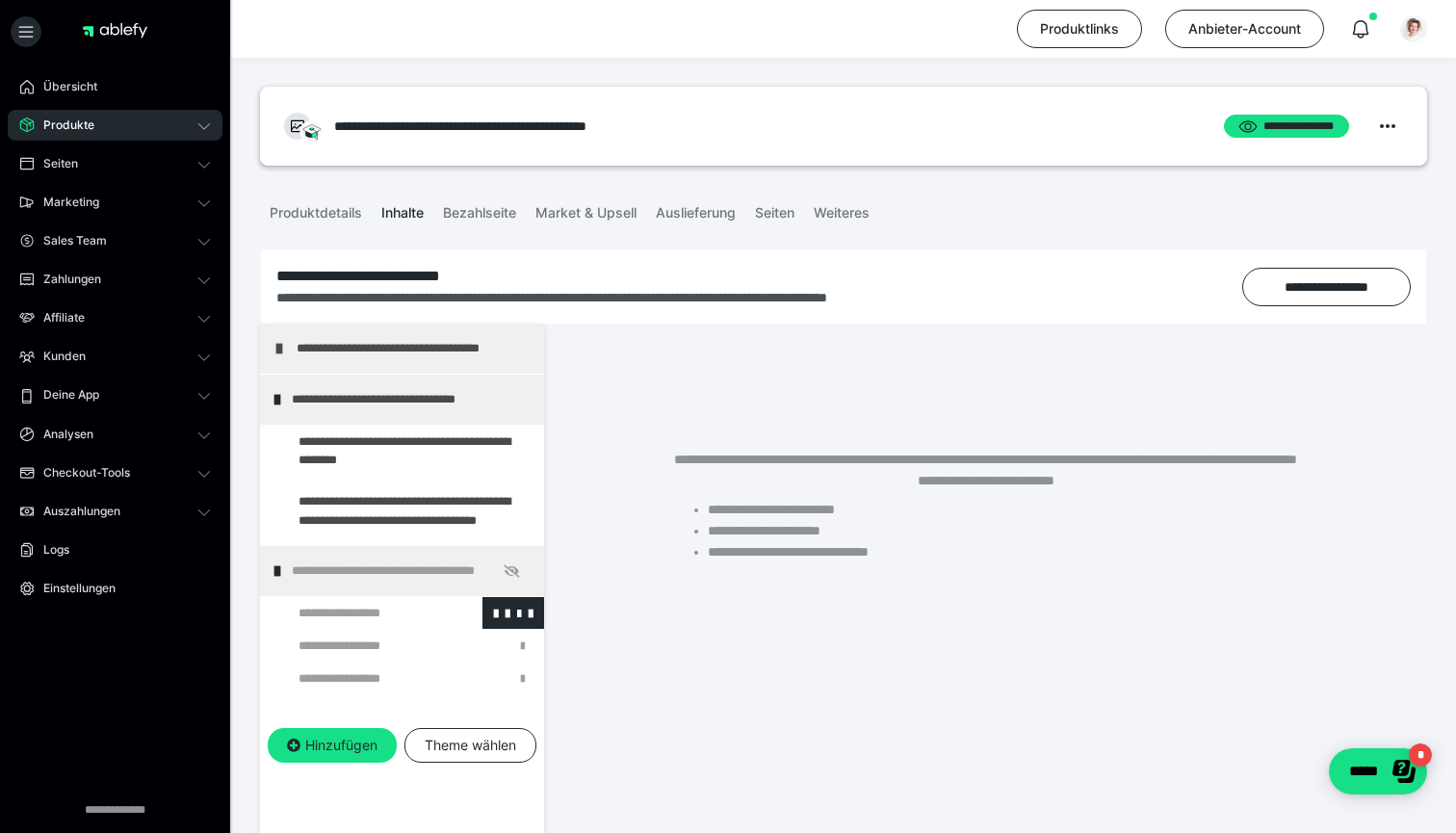 click at bounding box center [361, 612] 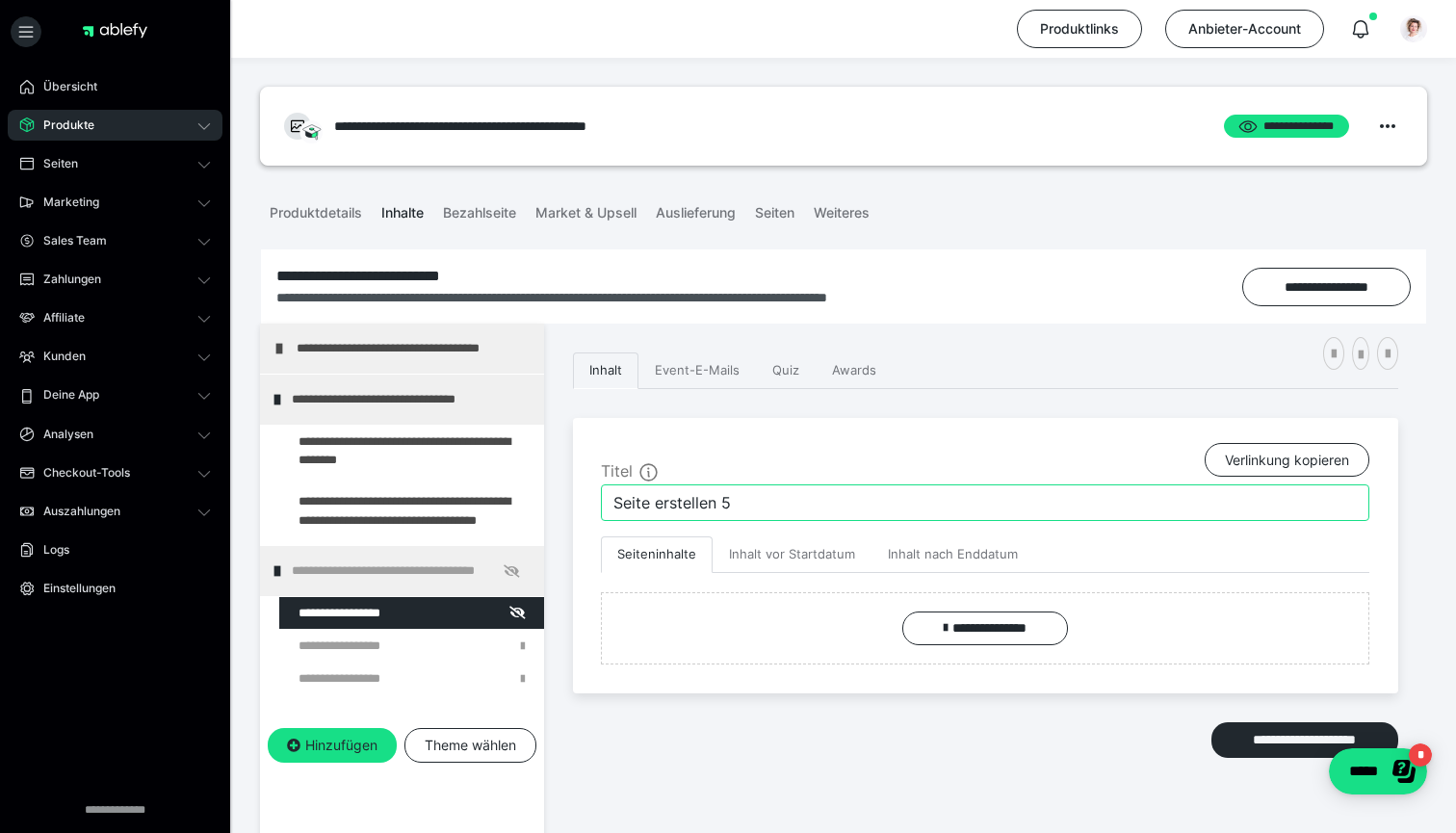 click on "Seite erstellen 5" at bounding box center [985, 503] 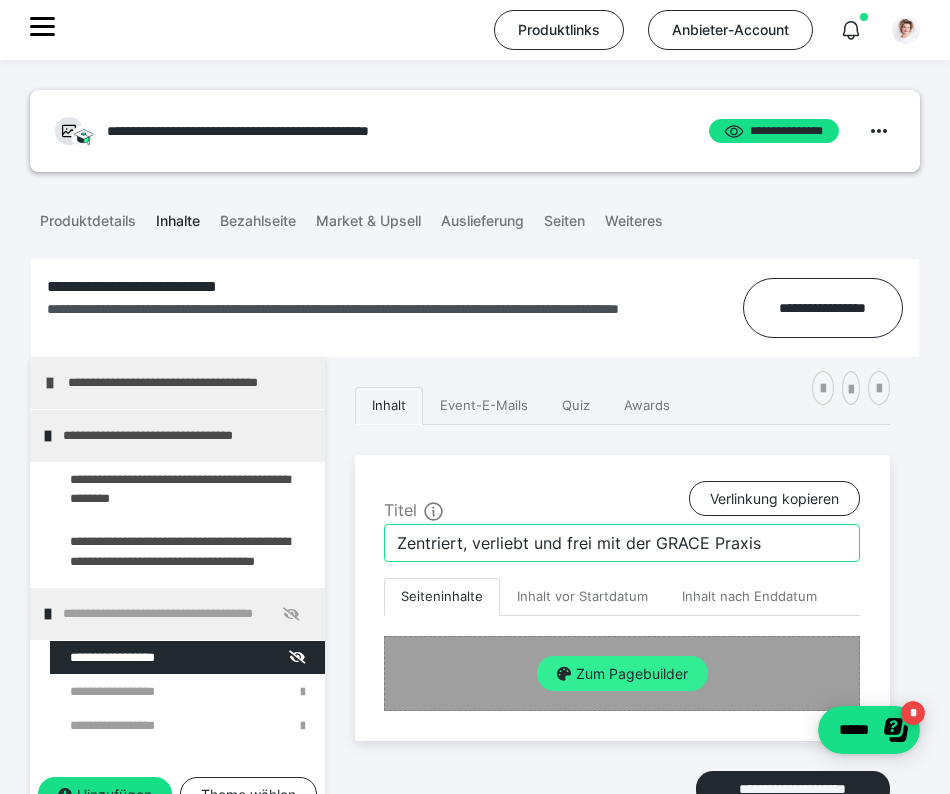 type on "Zentriert, verliebt und frei mit der GRACE Praxis" 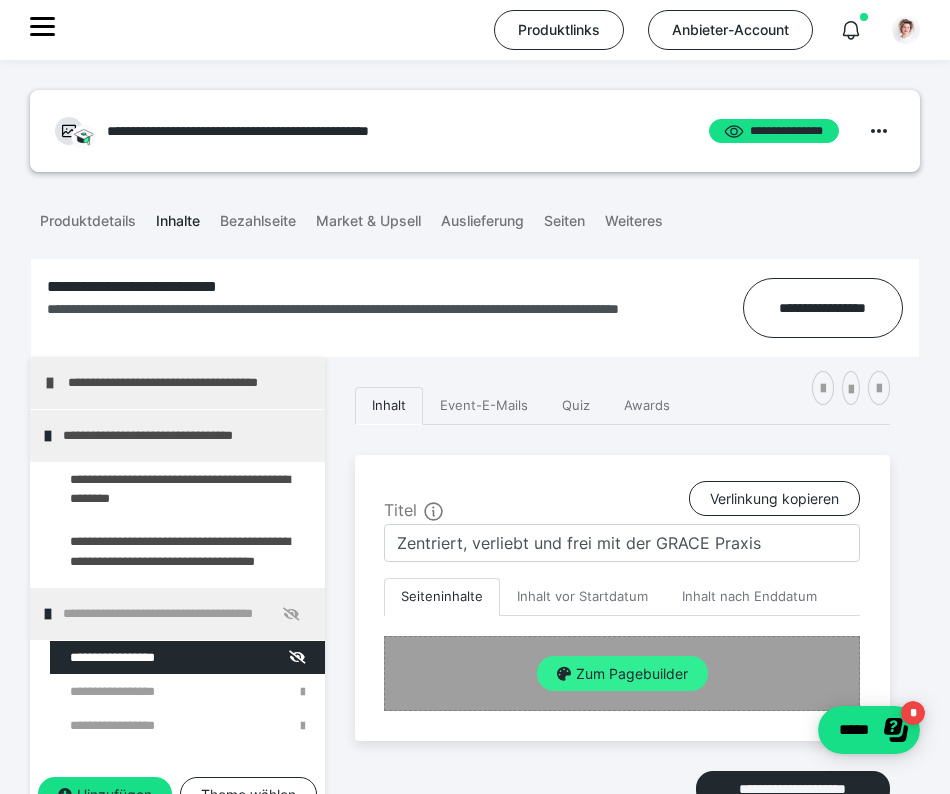 click on "Zum Pagebuilder" at bounding box center [622, 674] 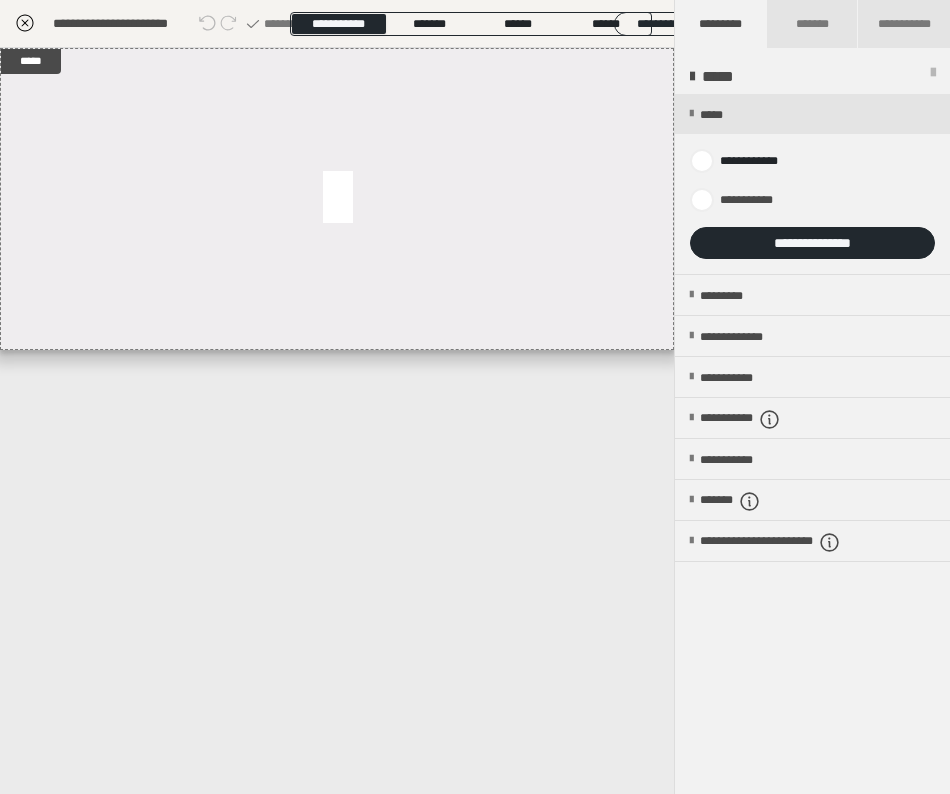 click at bounding box center [812, 184] 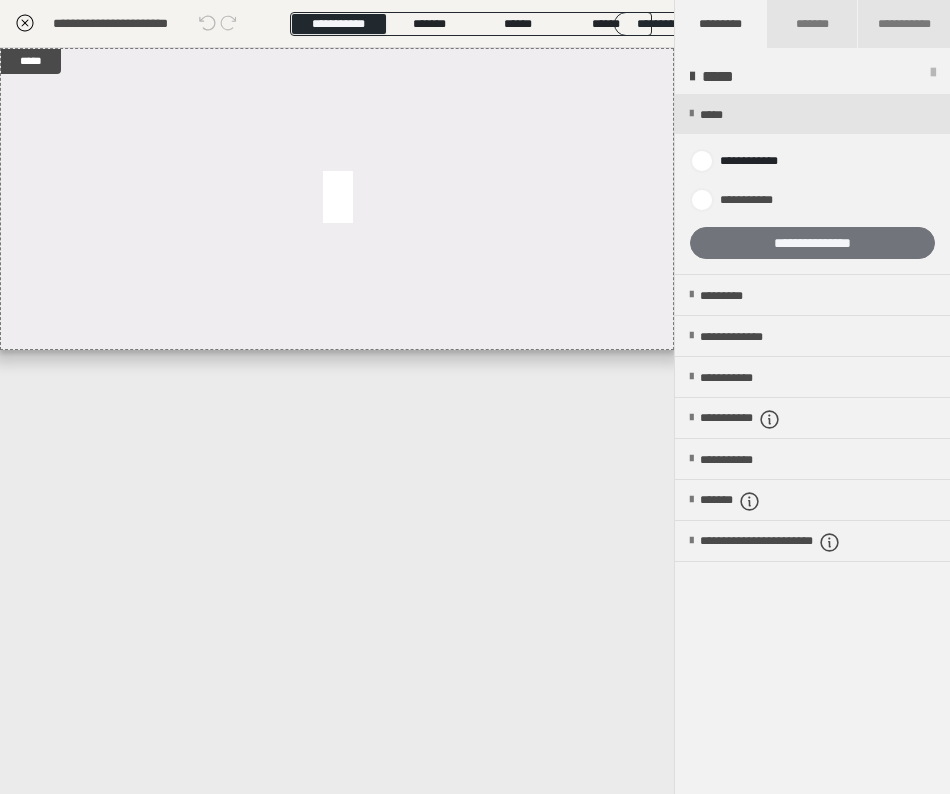 click on "**********" at bounding box center [812, 243] 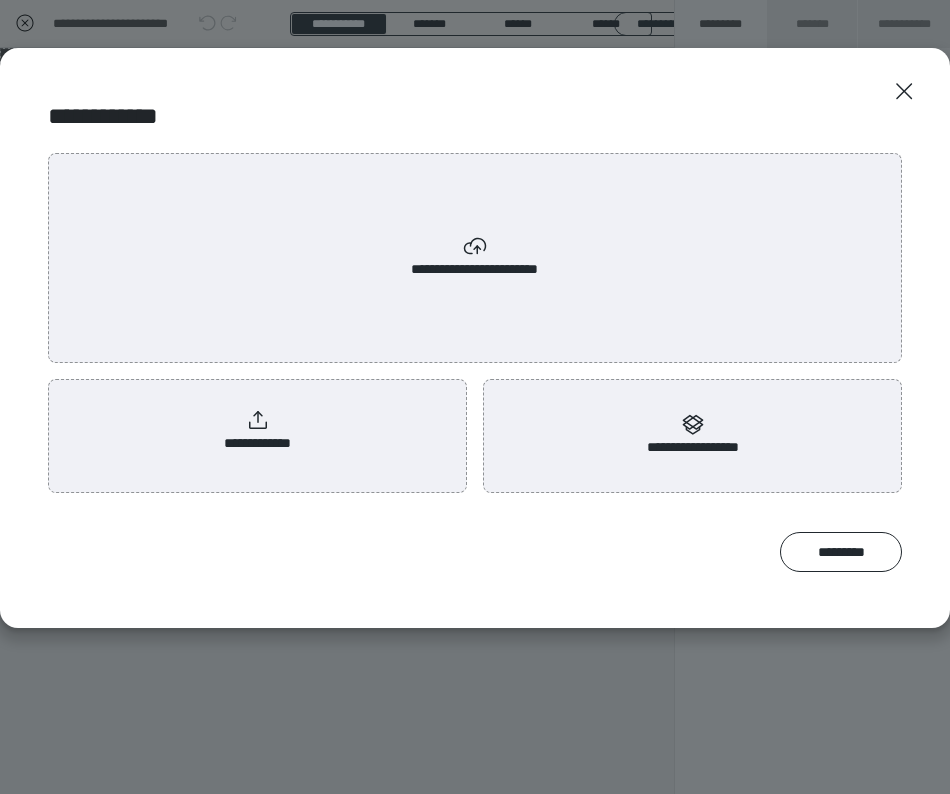 click on "**********" at bounding box center (257, 432) 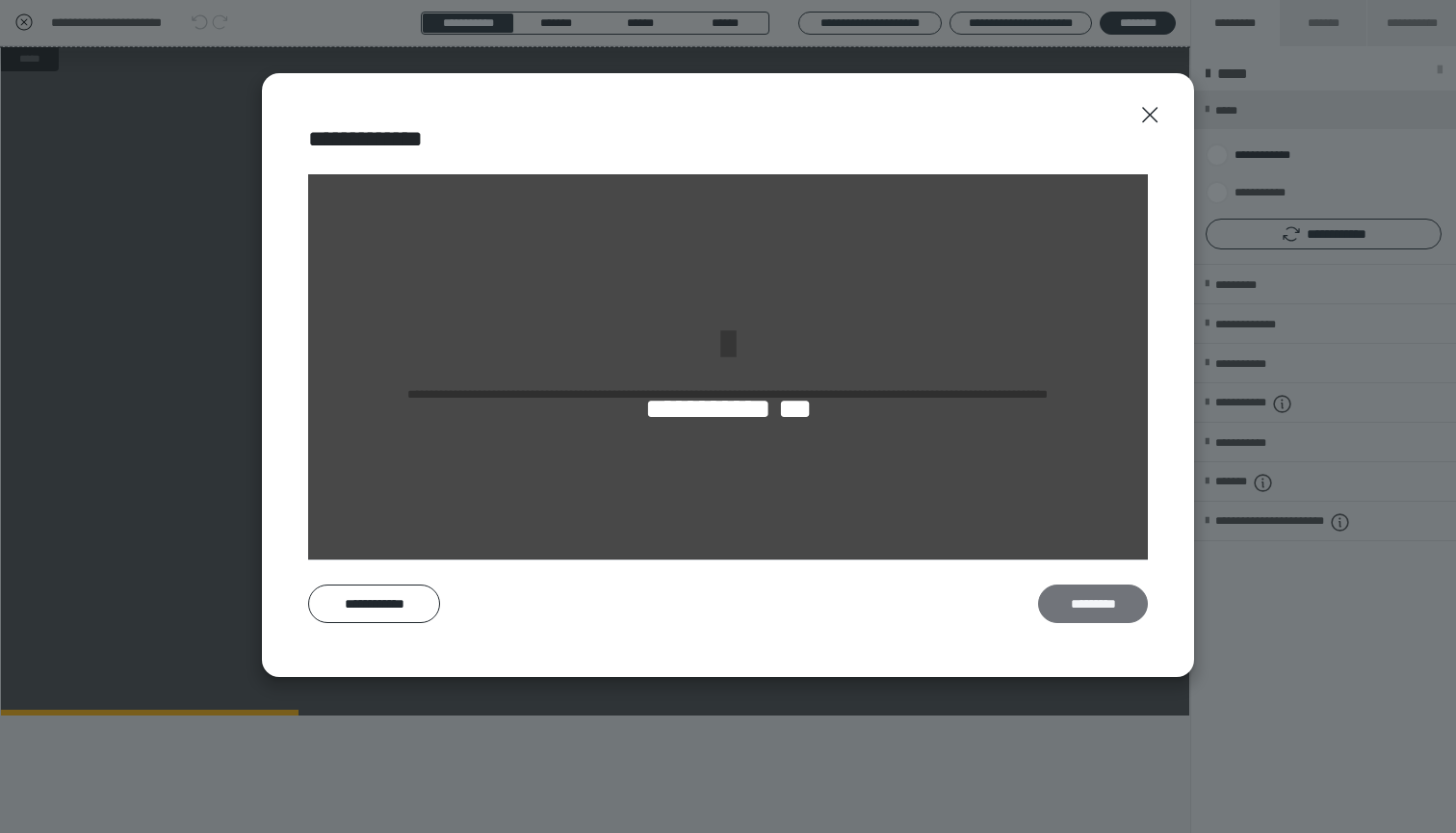 click on "*********" at bounding box center (1093, 604) 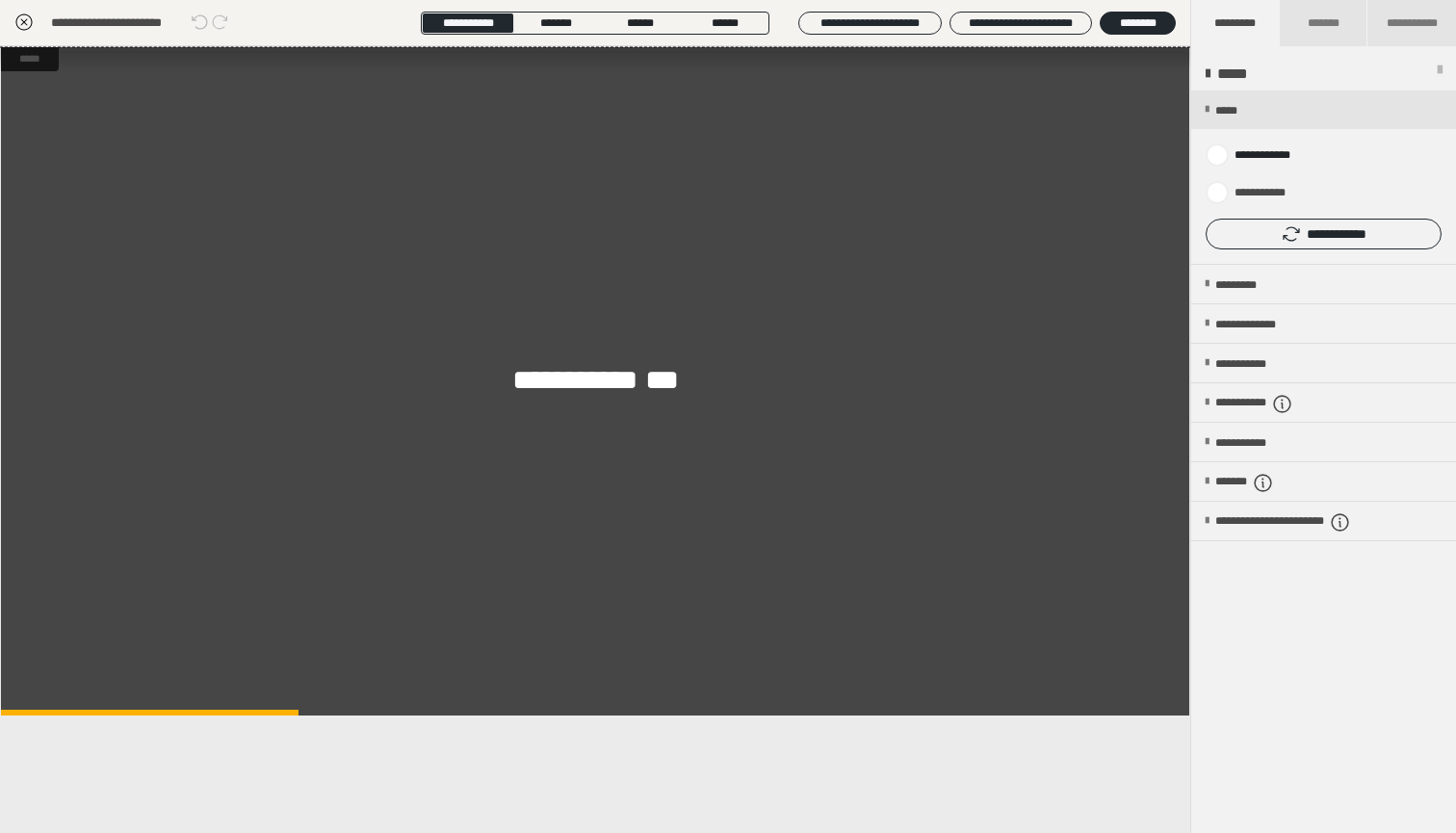 click 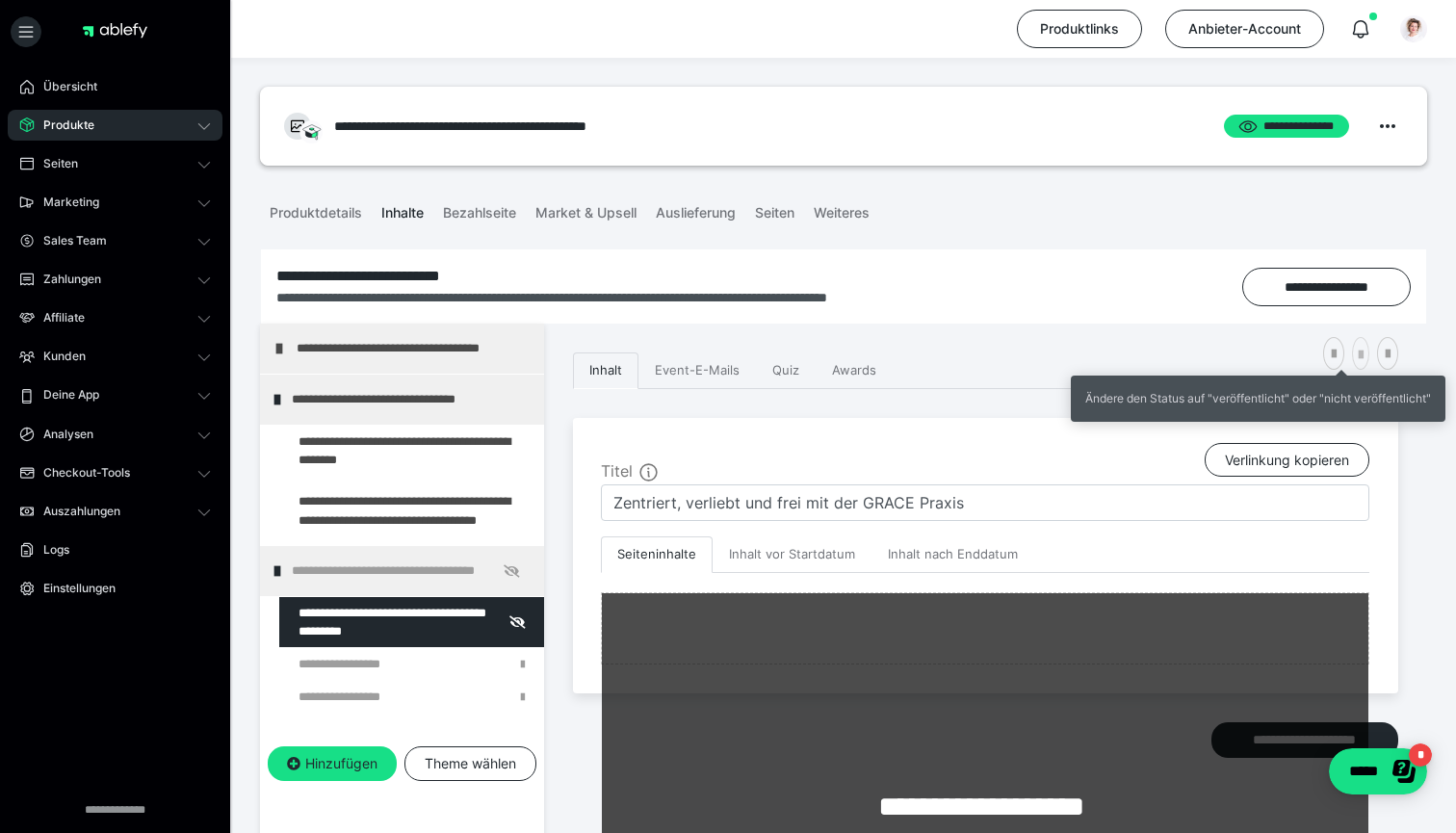 click at bounding box center (1361, 355) 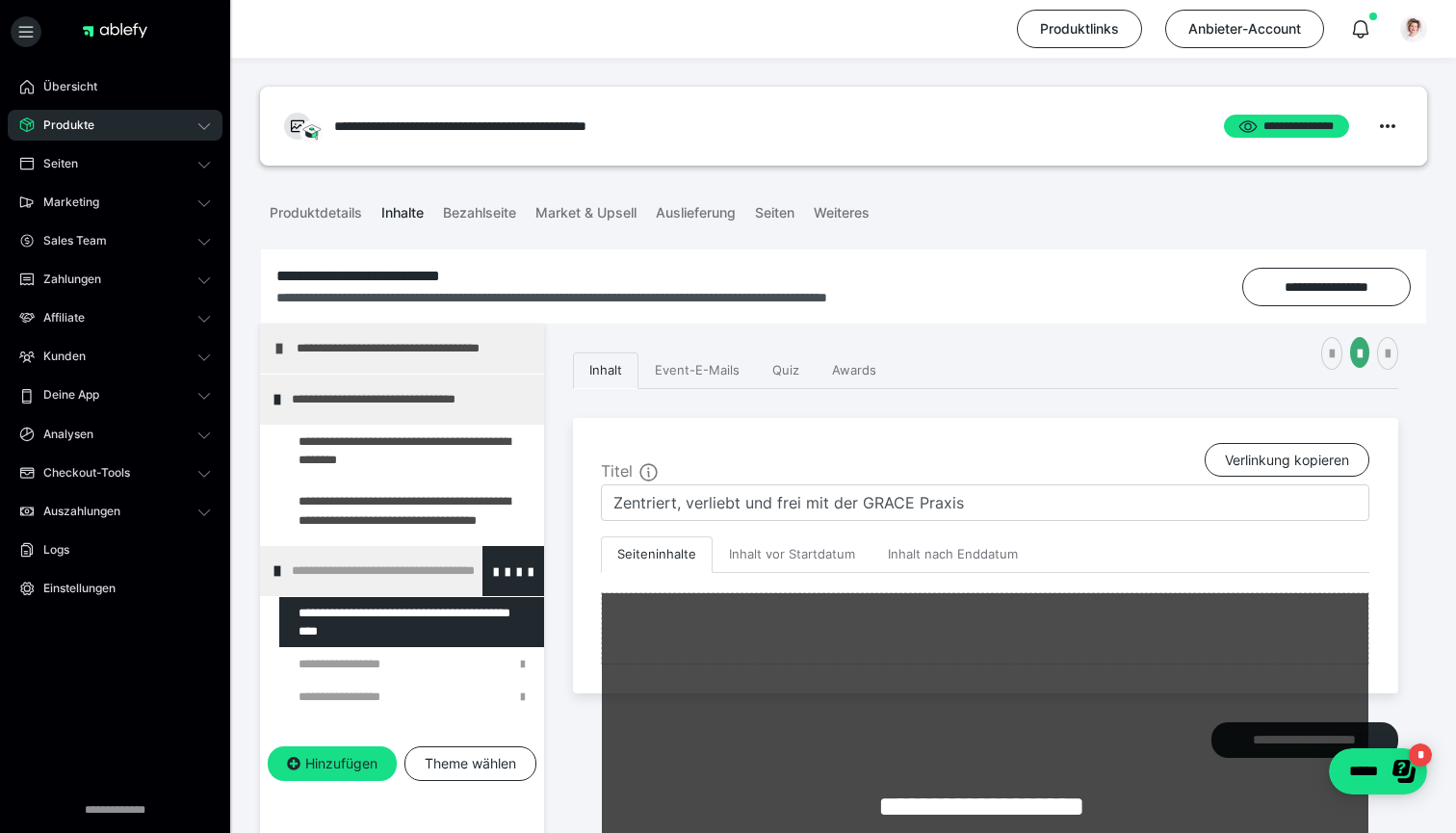 click on "**********" at bounding box center [410, 571] 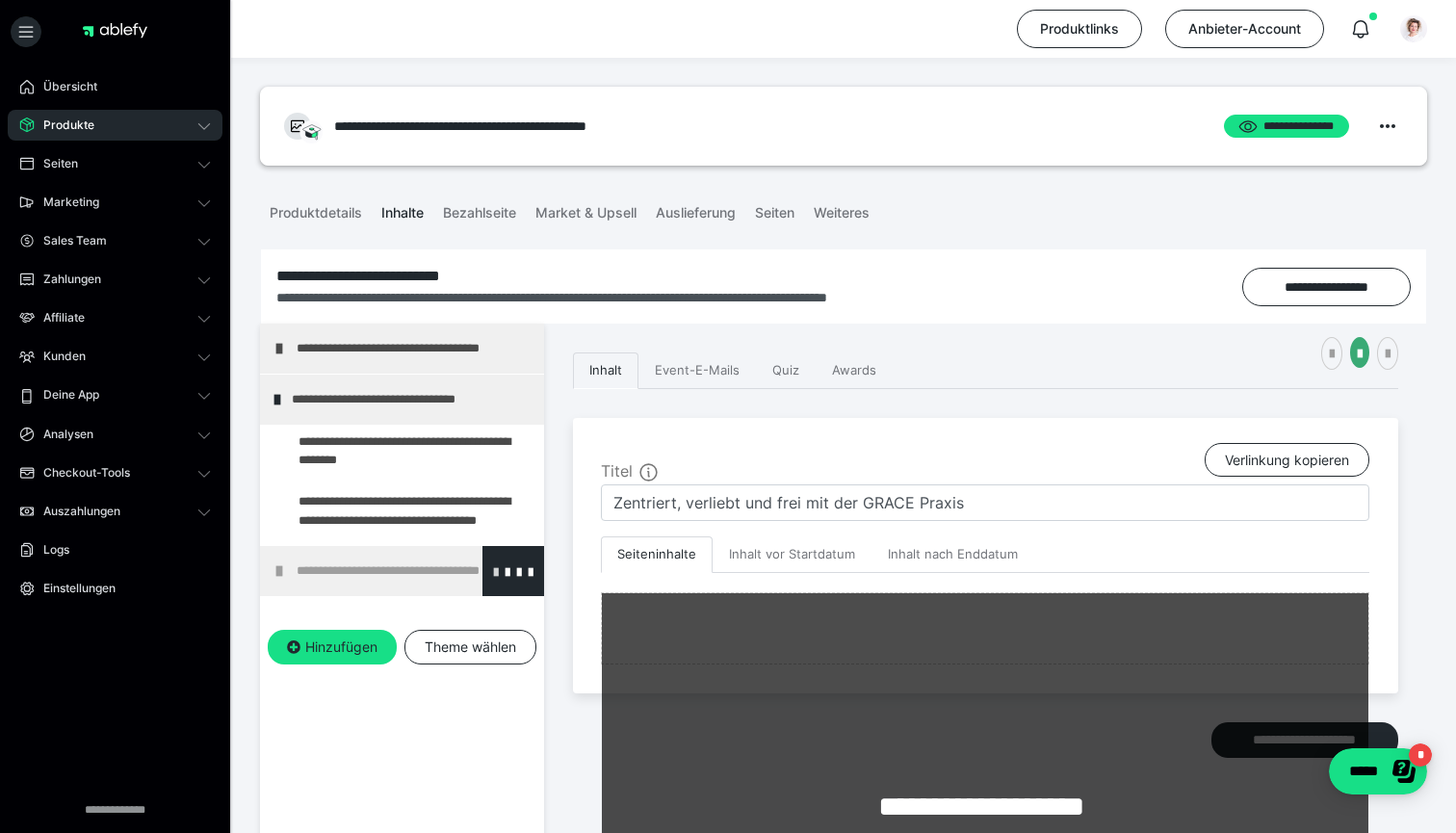click at bounding box center (496, 571) 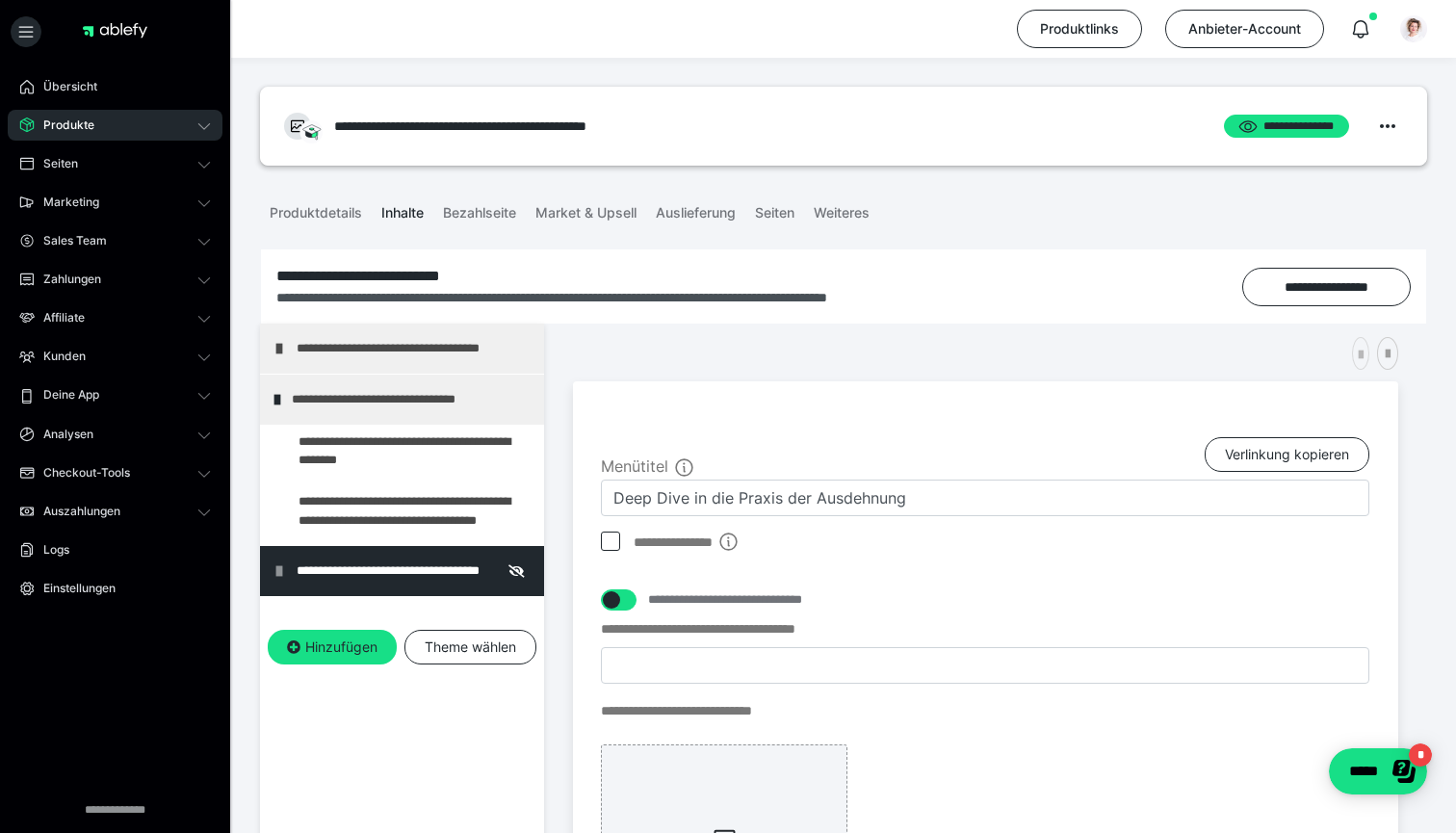 click at bounding box center (1361, 353) 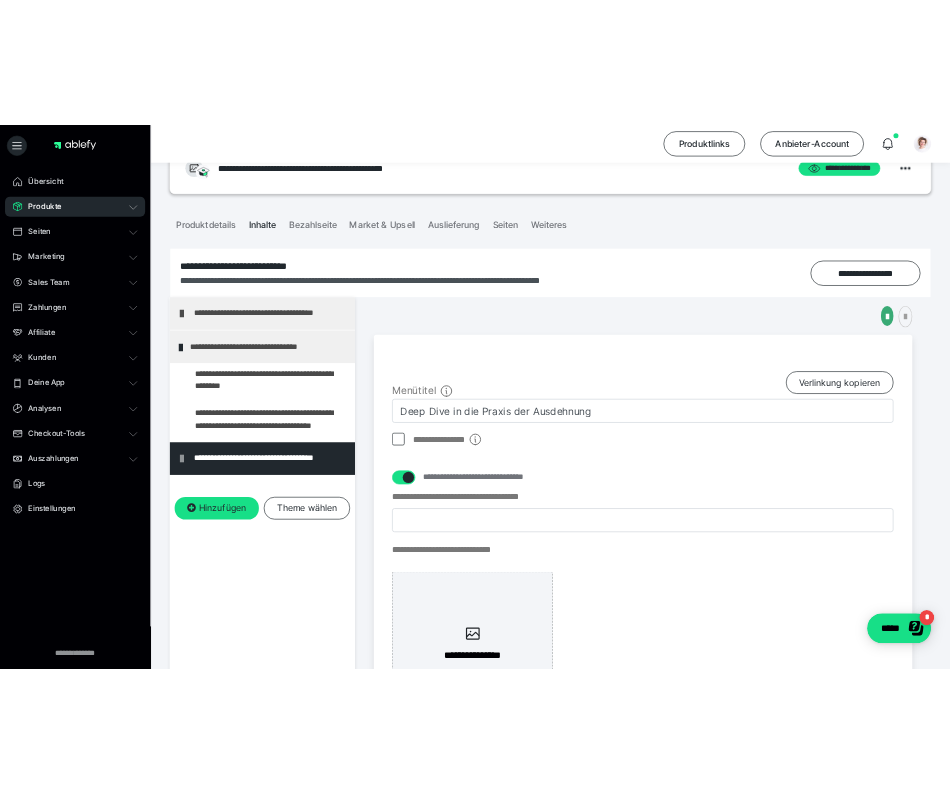 scroll, scrollTop: 64, scrollLeft: 0, axis: vertical 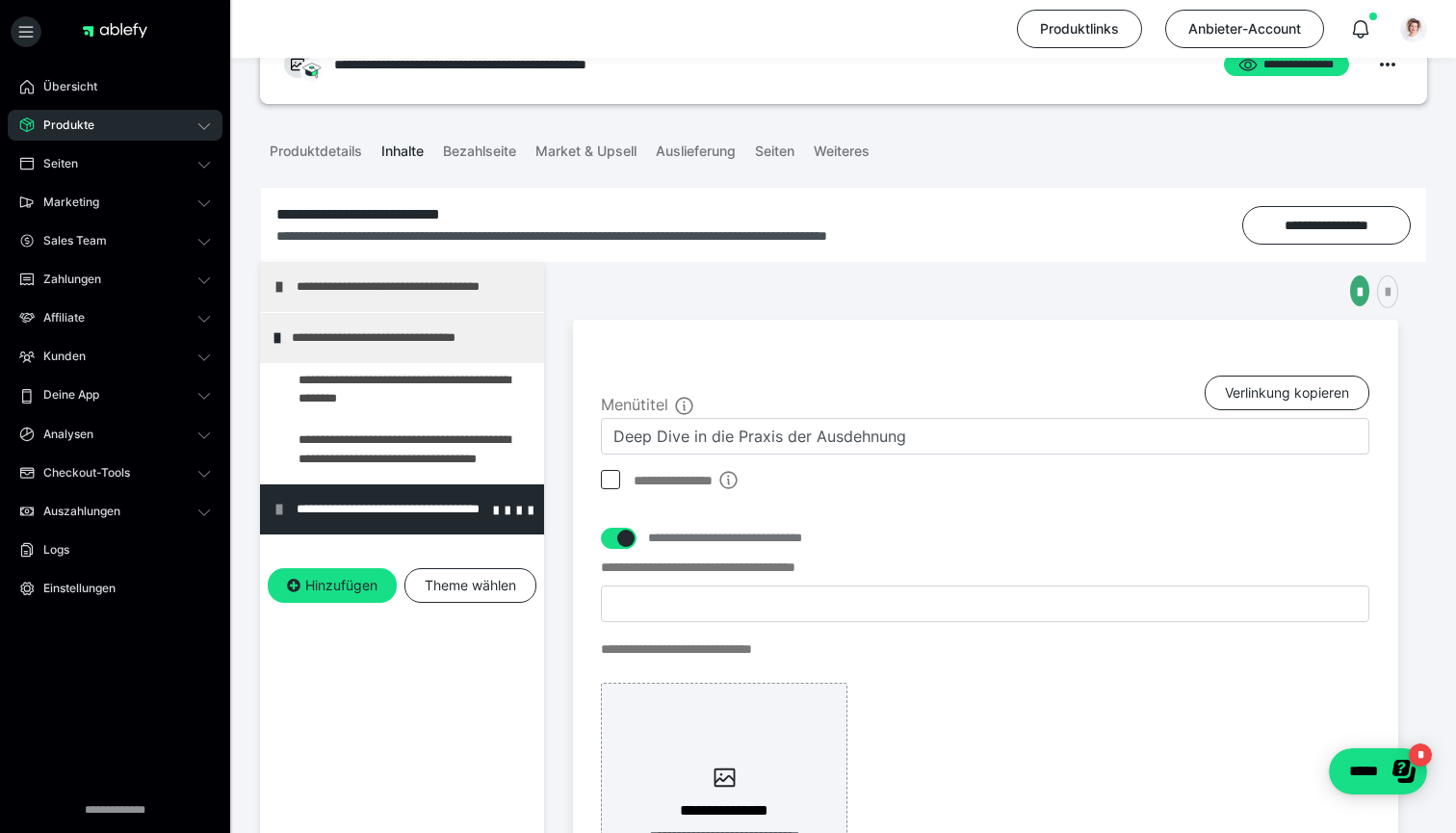 click at bounding box center (279, 509) 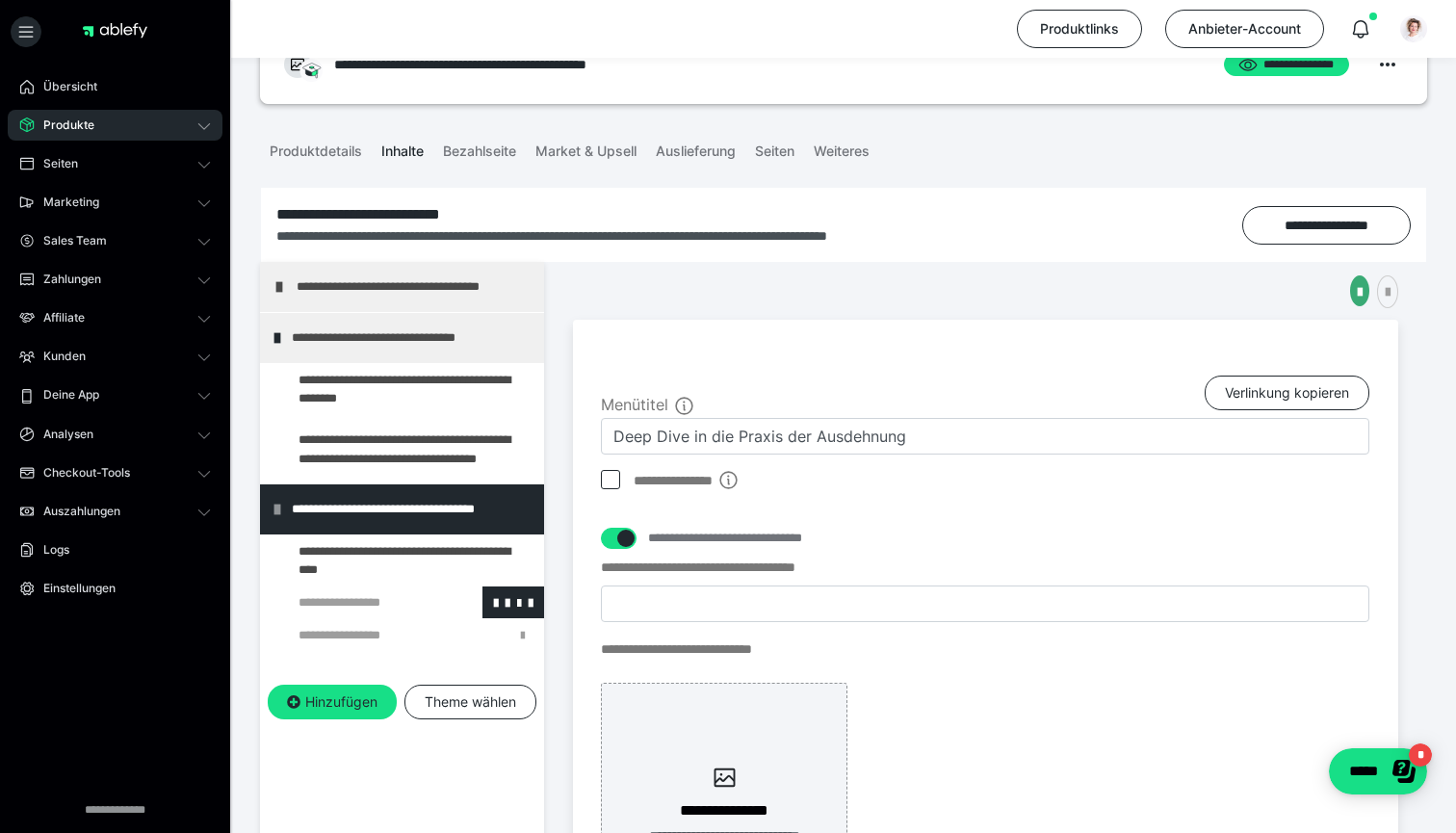 click at bounding box center [361, 602] 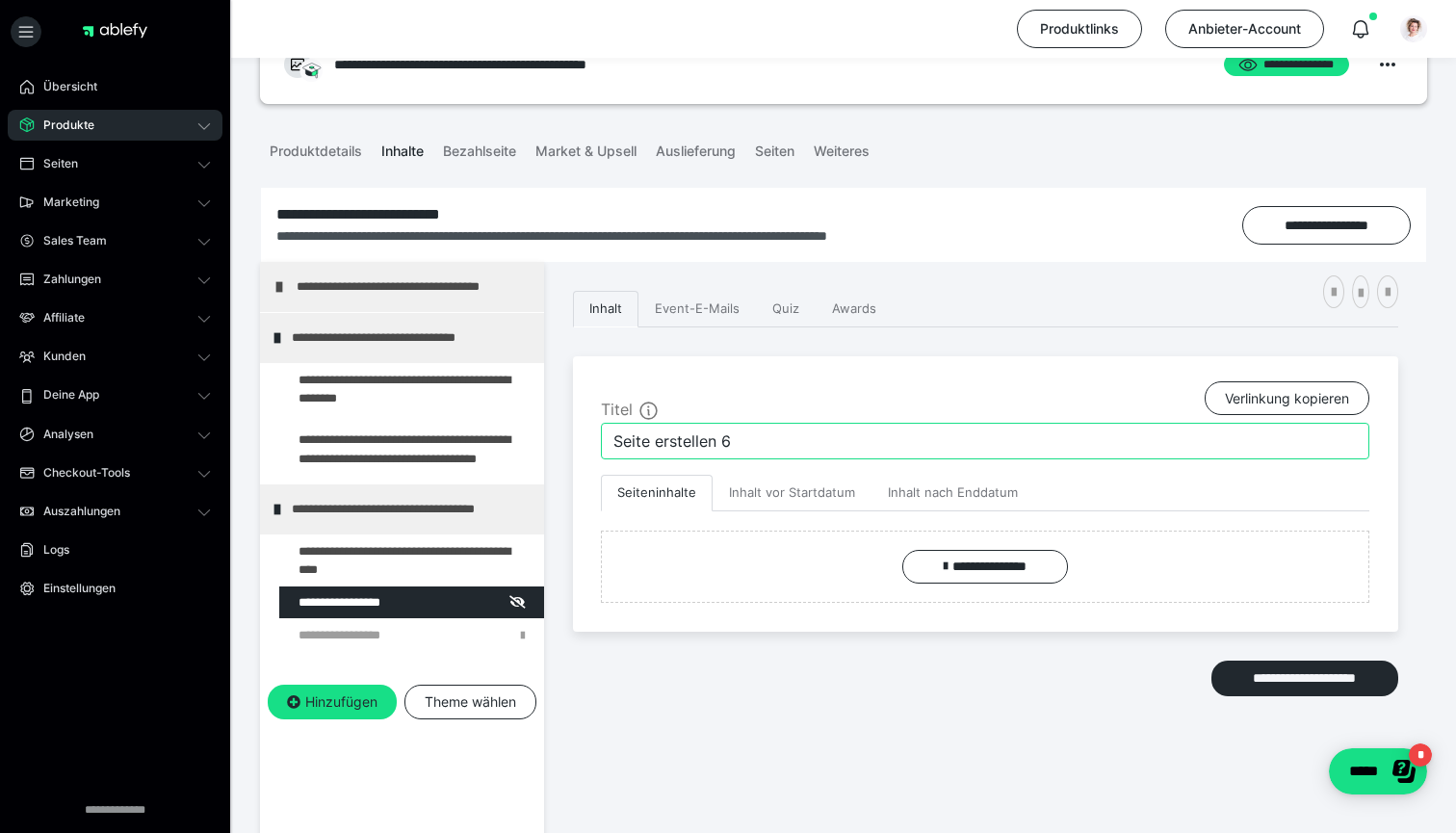 click on "Seite erstellen 6" at bounding box center (985, 441) 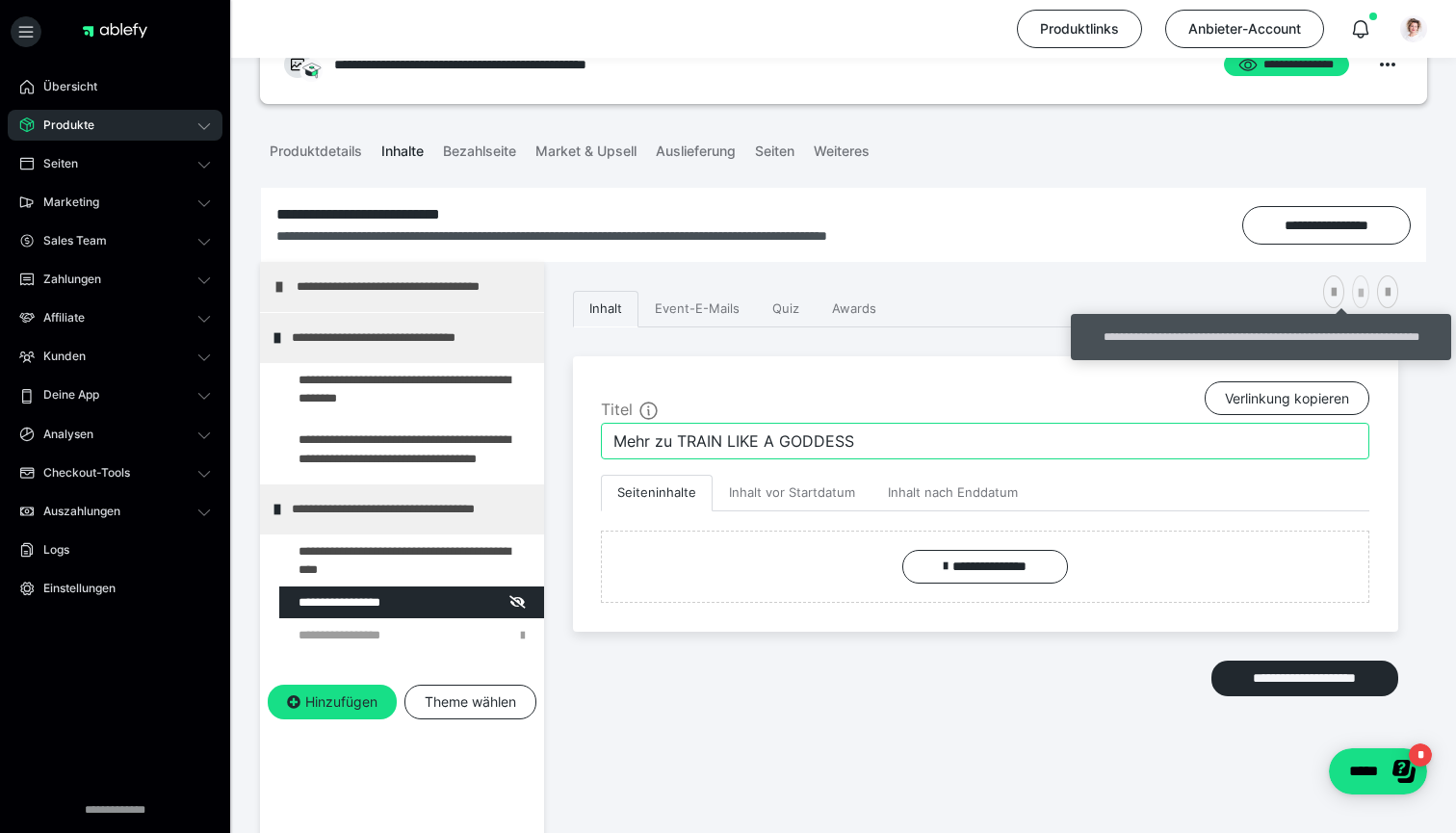 type on "Mehr zu TRAIN LIKE A GODDESS" 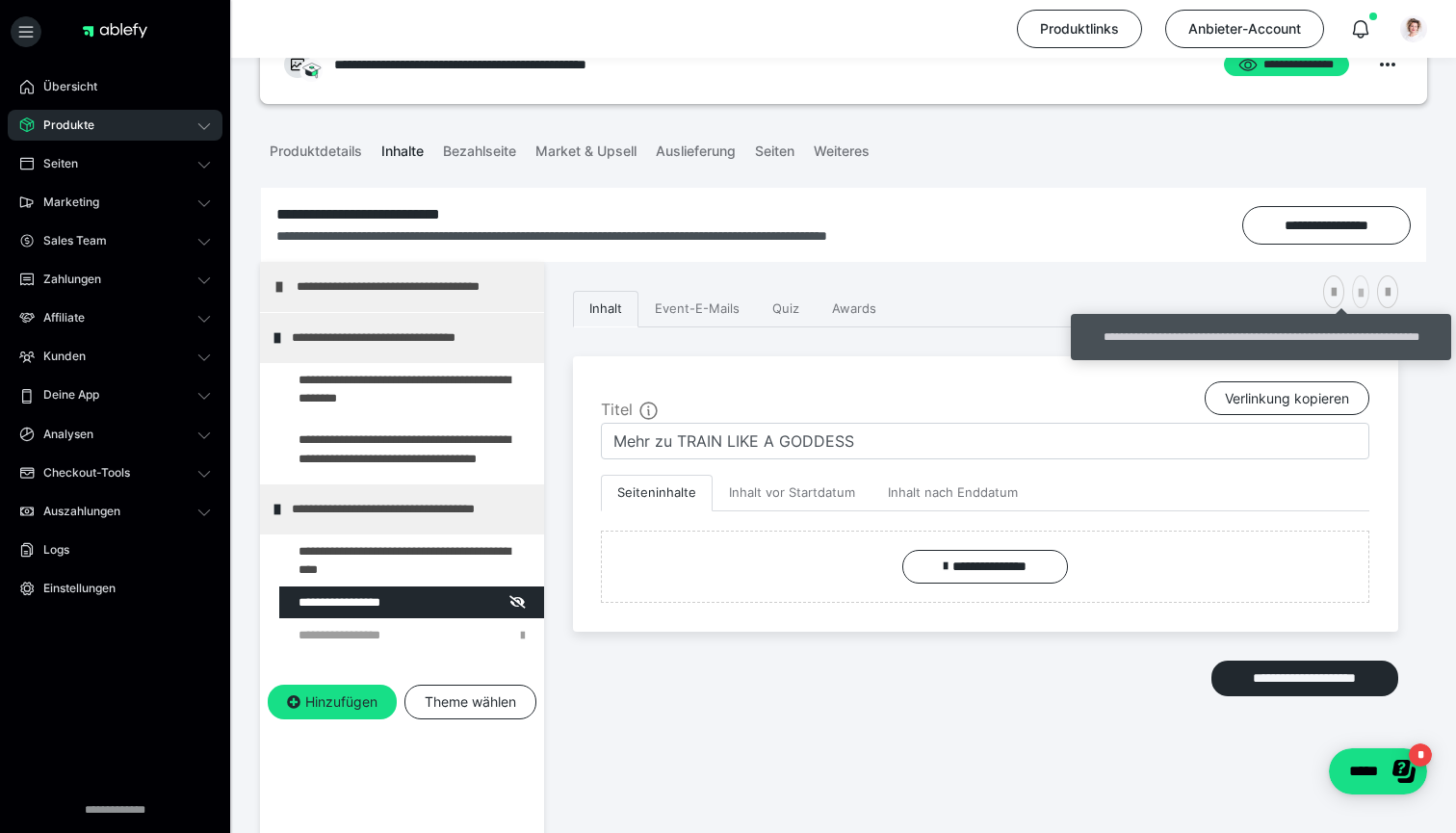 click at bounding box center [1361, 292] 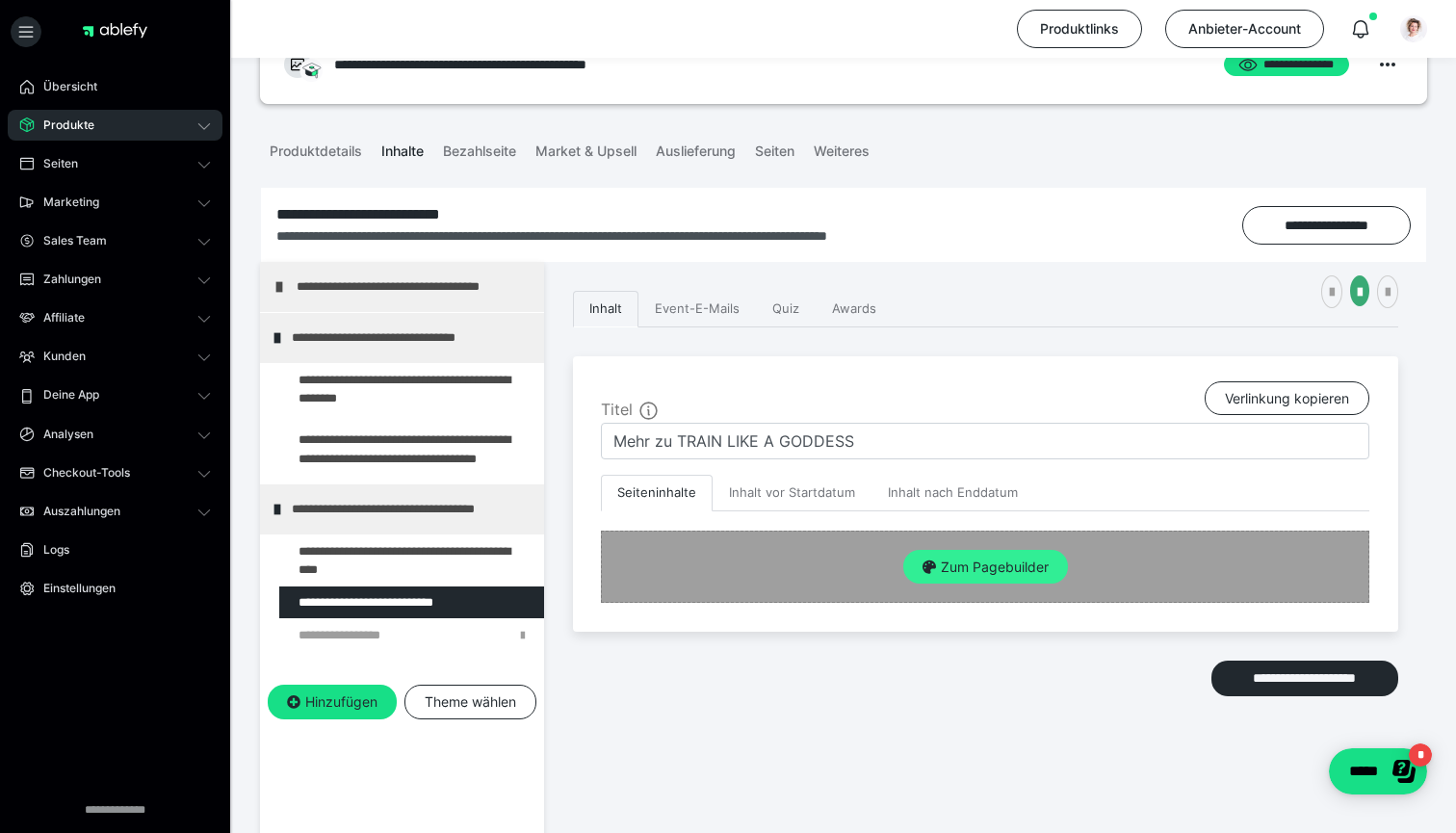 click on "Zum Pagebuilder" at bounding box center (985, 567) 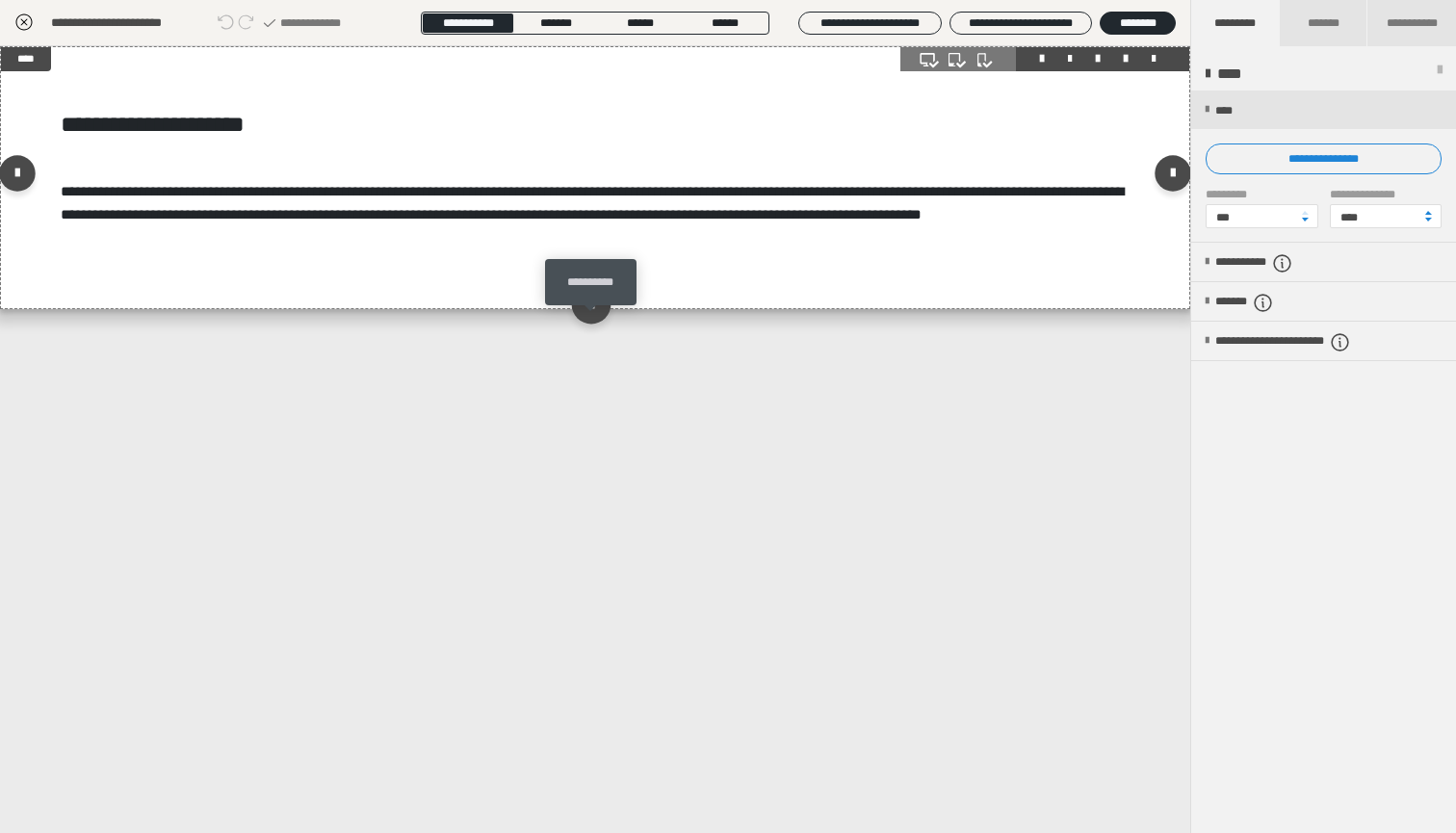click at bounding box center (590, 303) 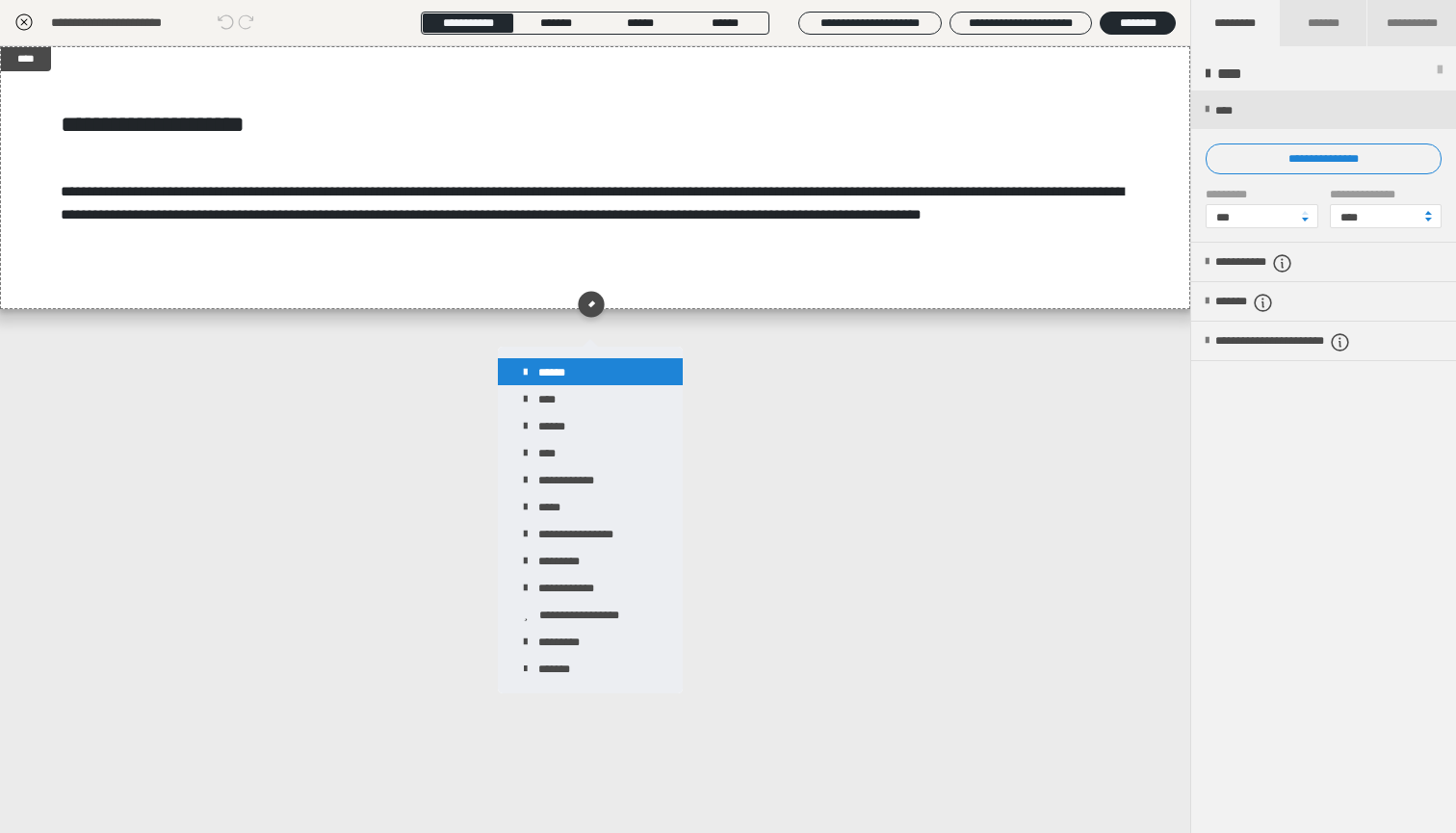 click on "******" at bounding box center (590, 372) 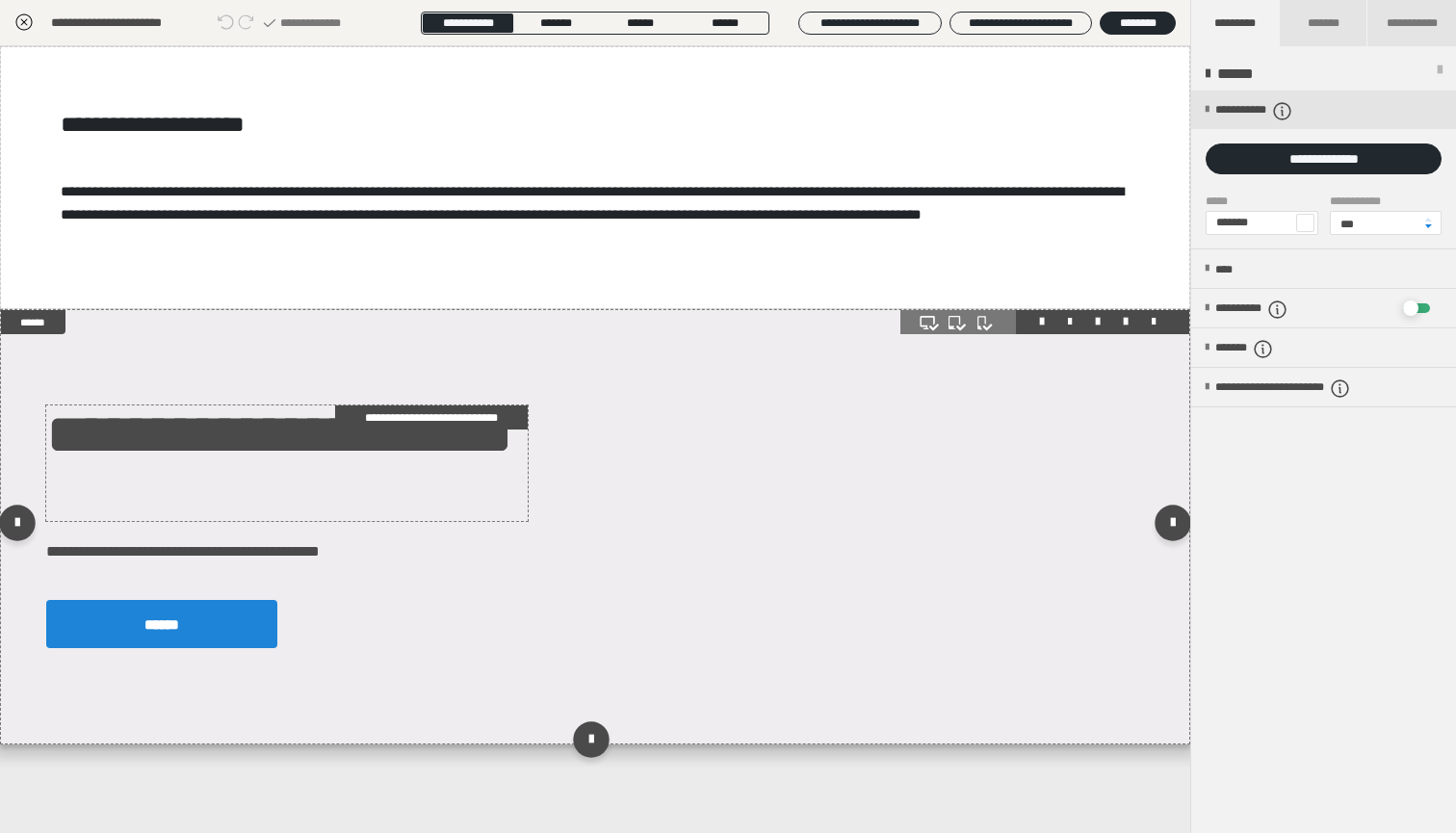 click on "**********" at bounding box center (287, 463) 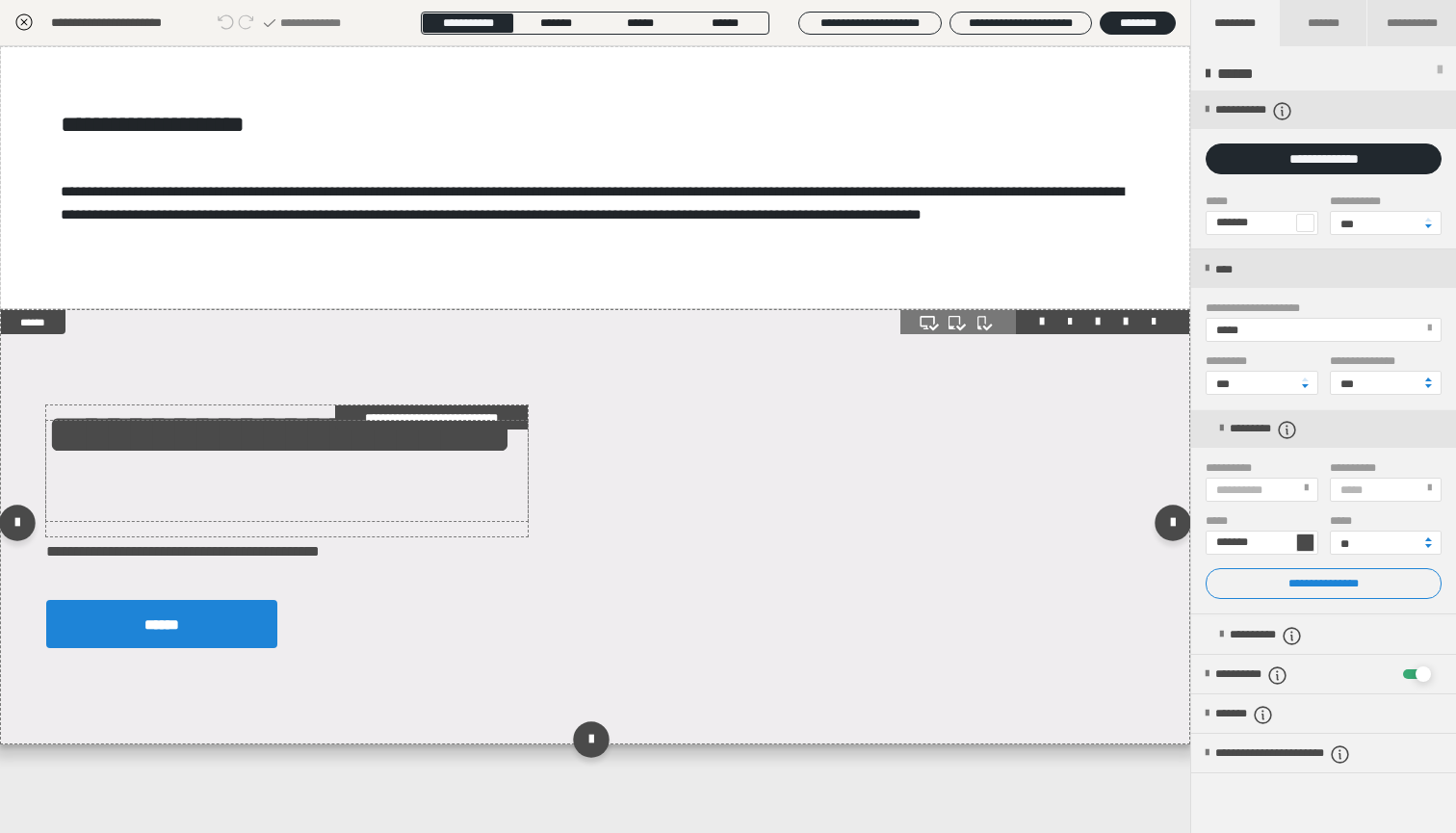 click on "**********" at bounding box center (287, 463) 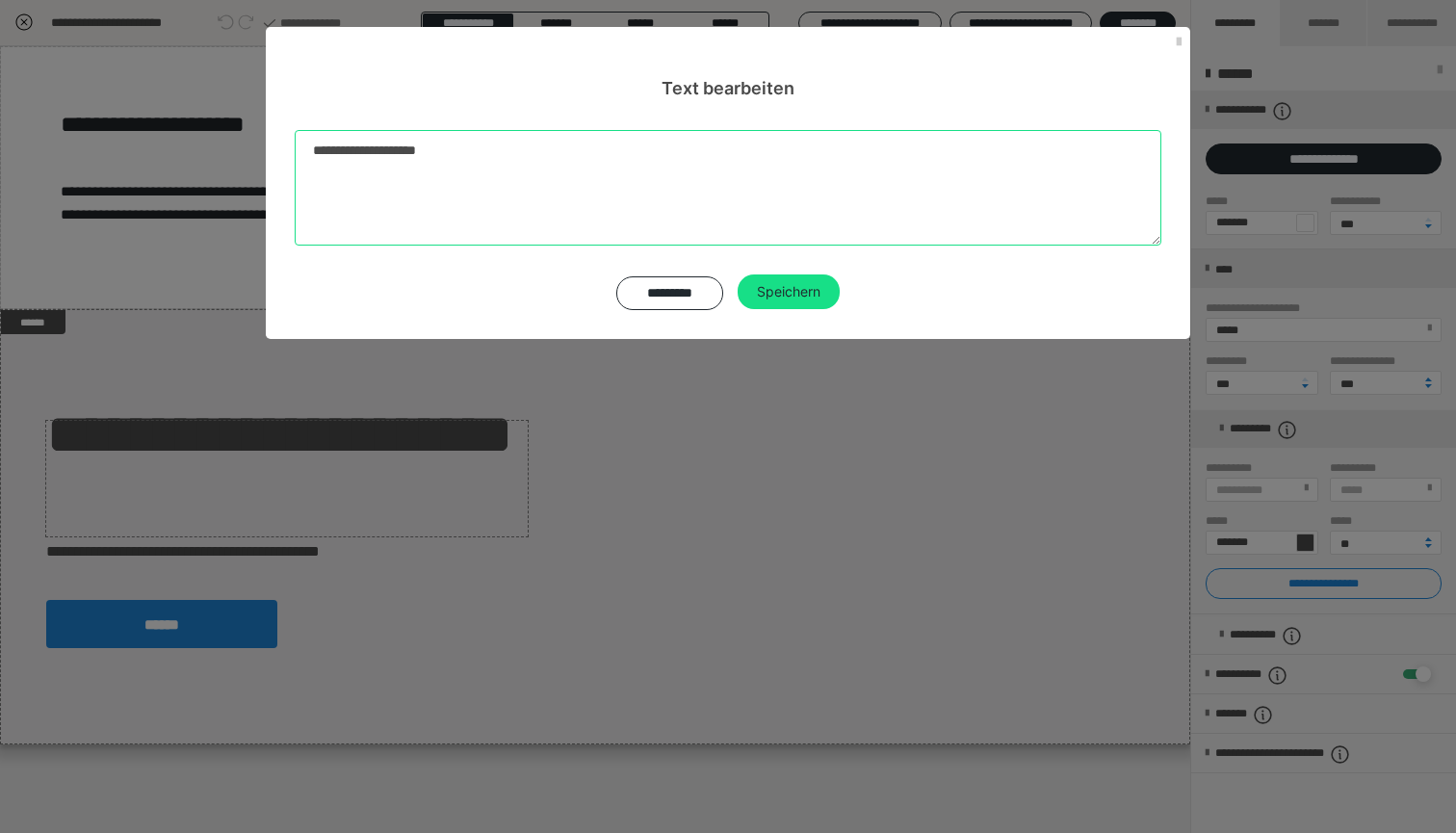 click on "**********" at bounding box center (728, 188) 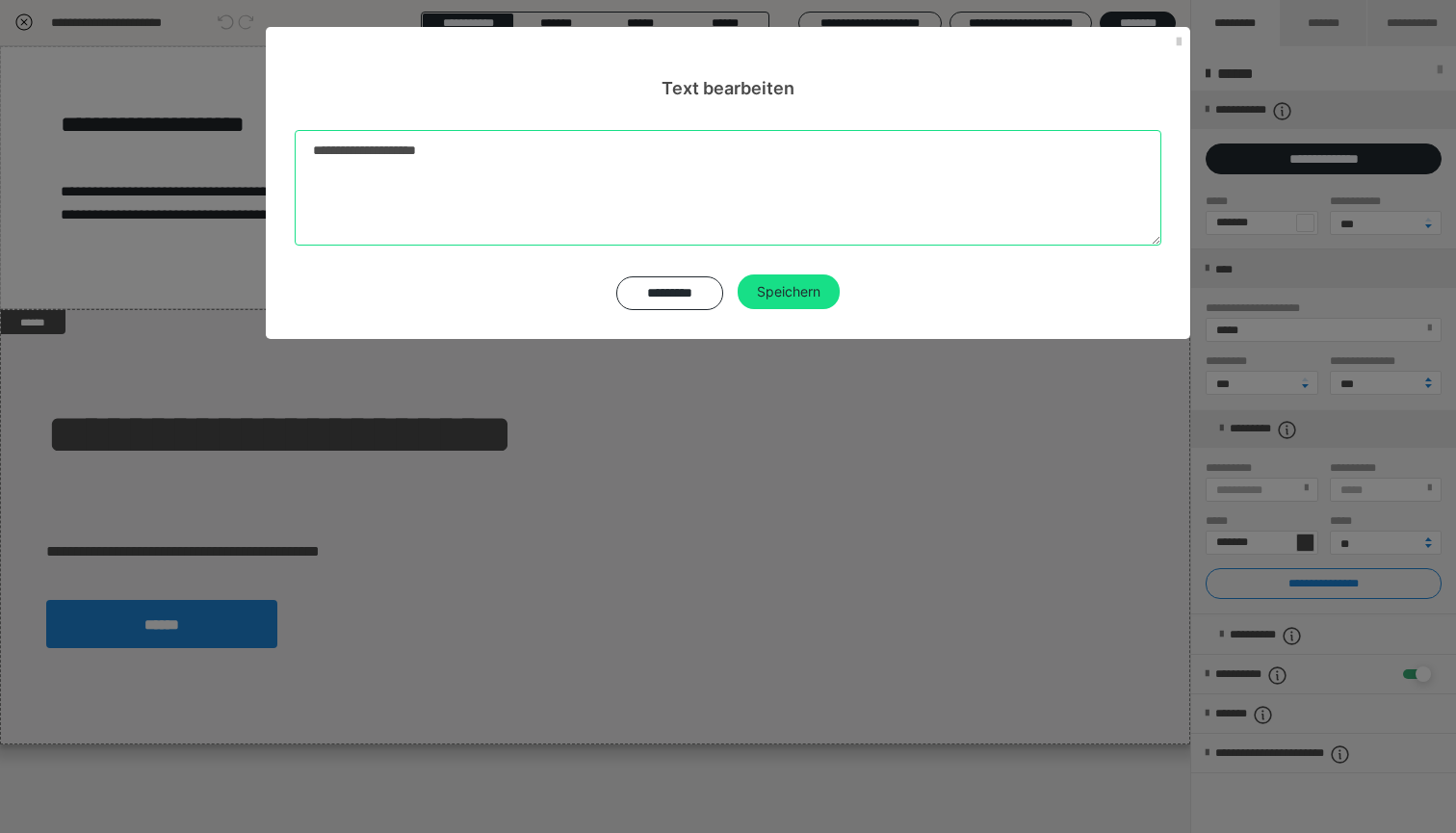 click on "**********" at bounding box center (728, 188) 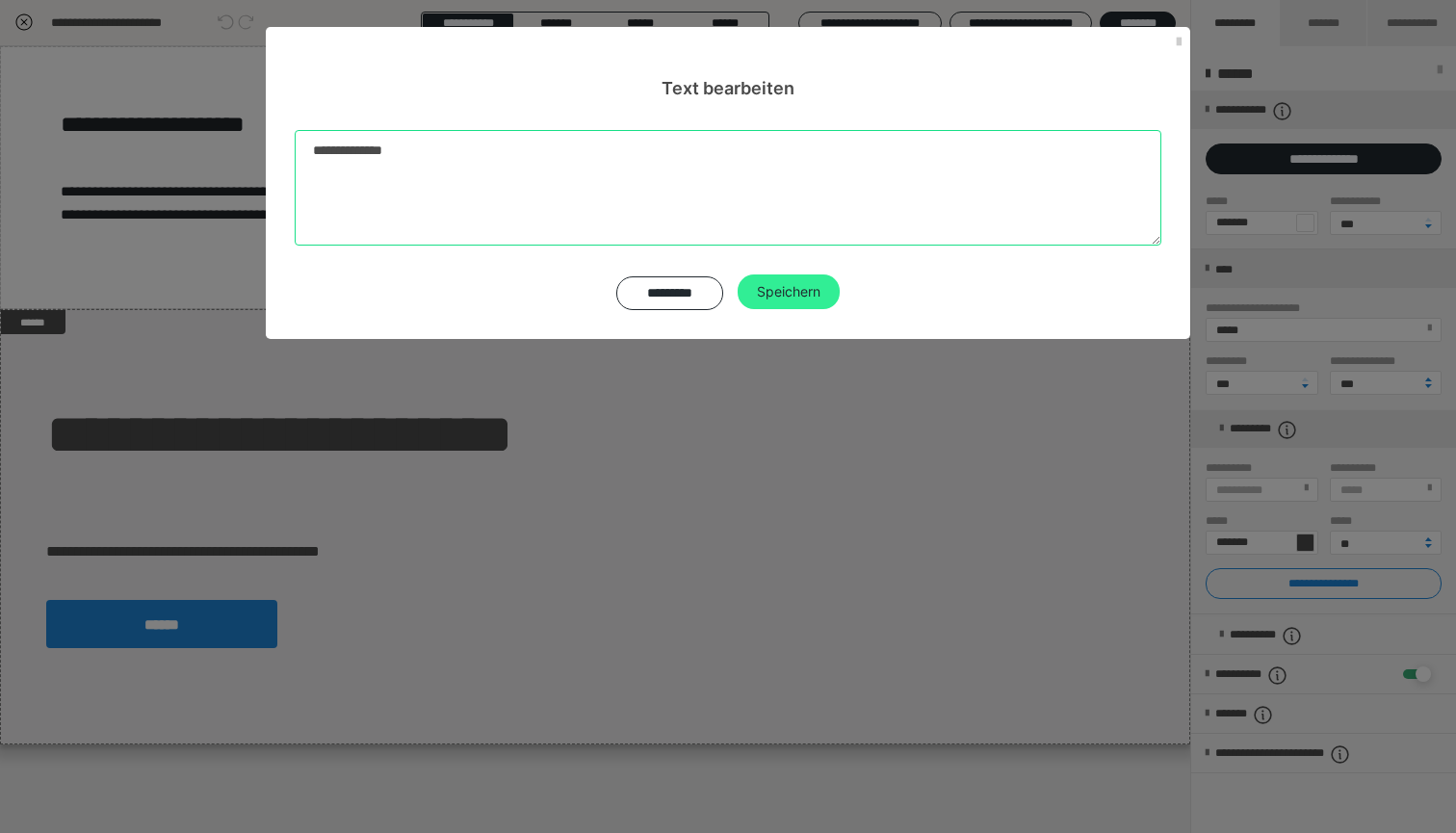 type on "**********" 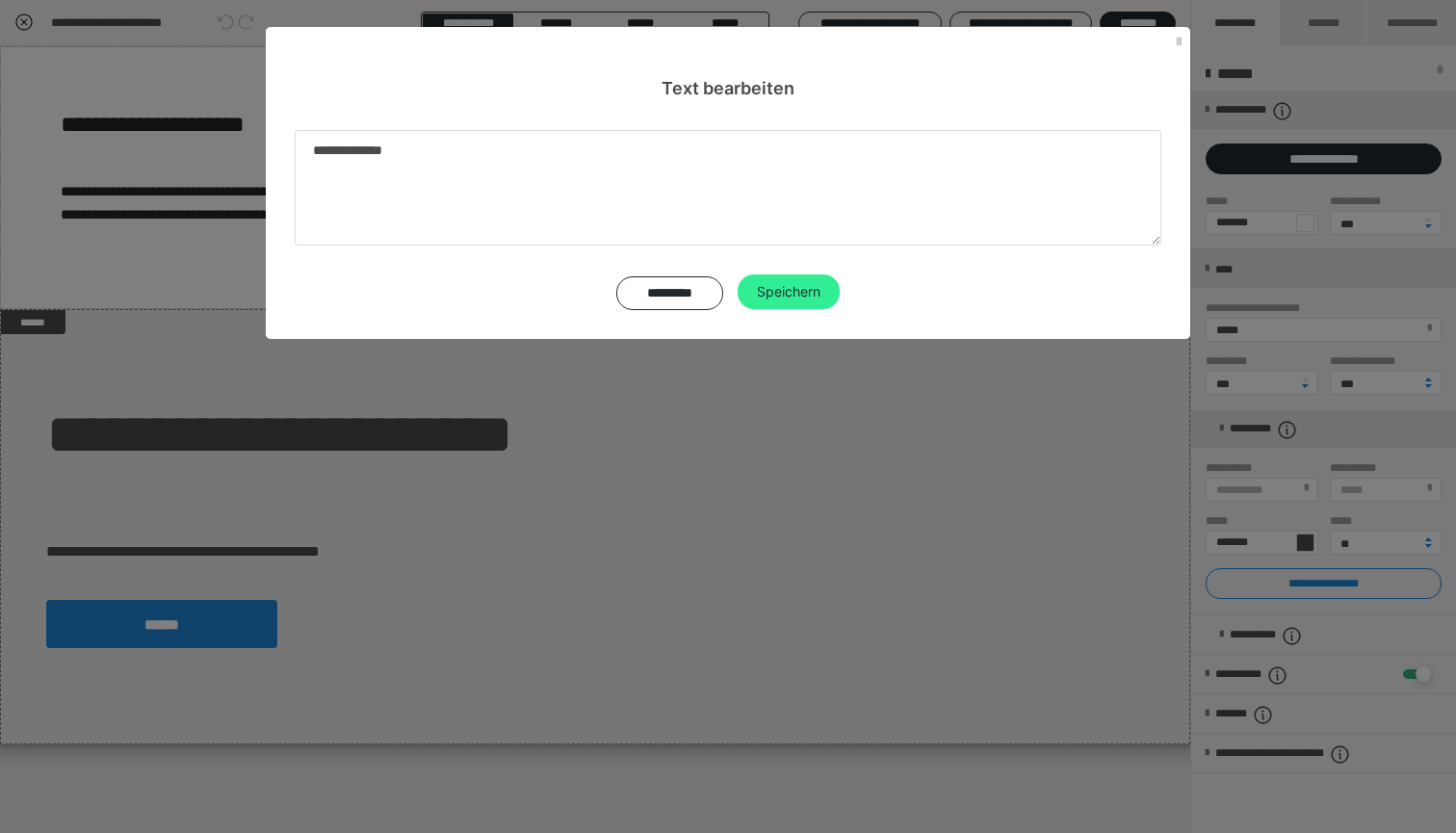 click on "Speichern" at bounding box center [789, 292] 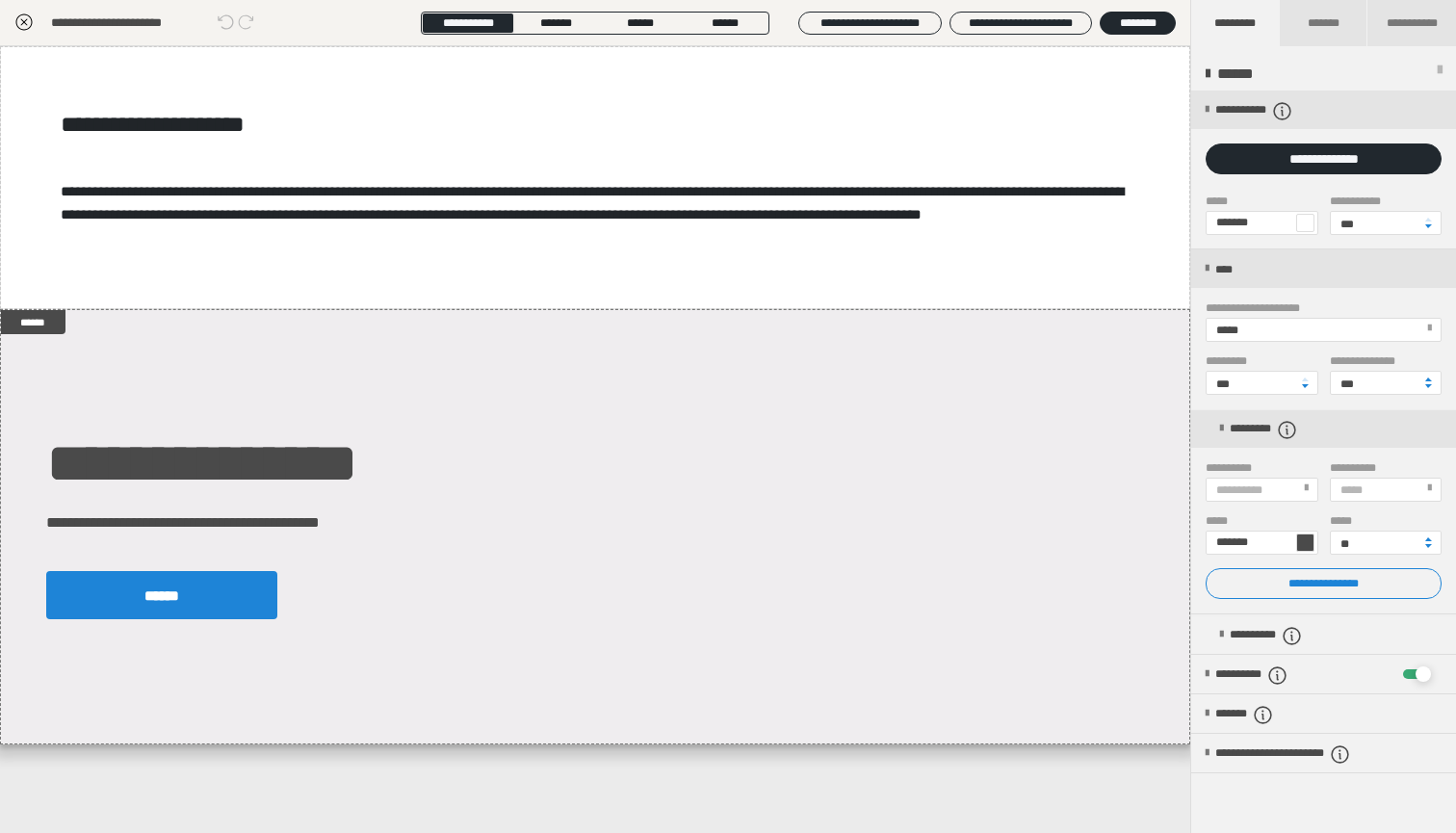 click 